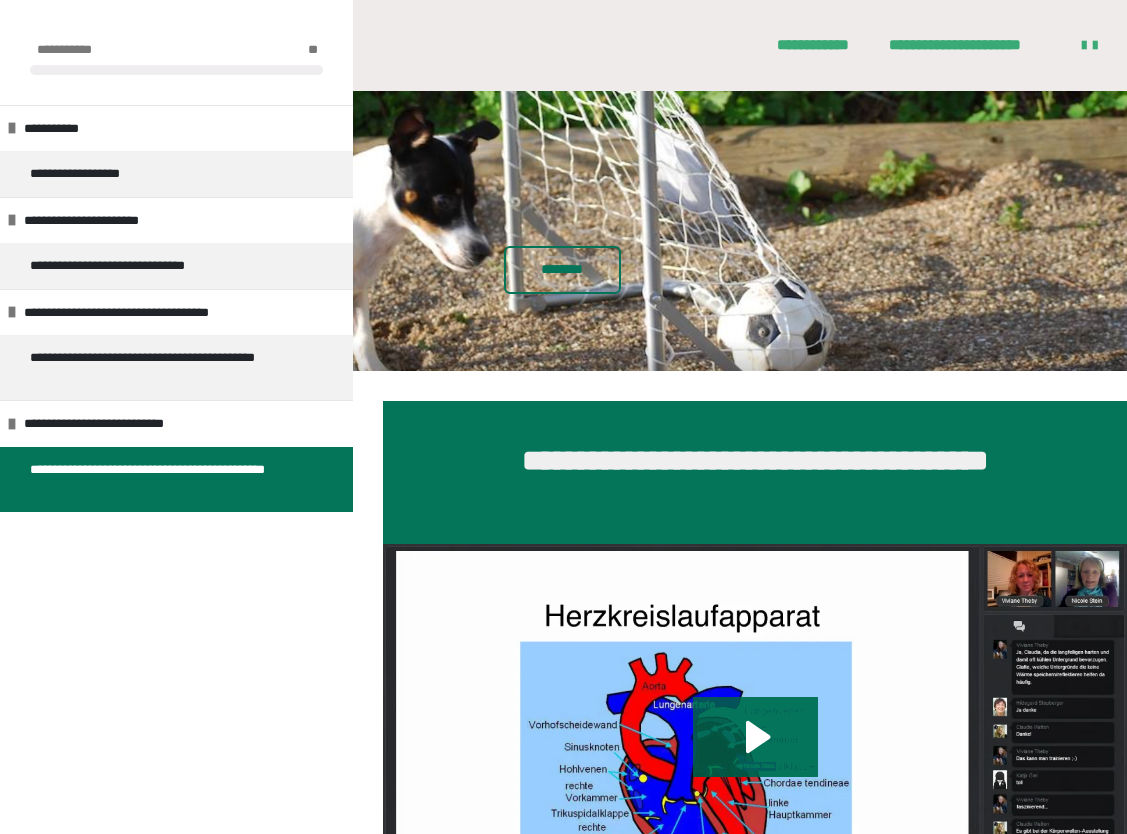 scroll, scrollTop: 760, scrollLeft: 0, axis: vertical 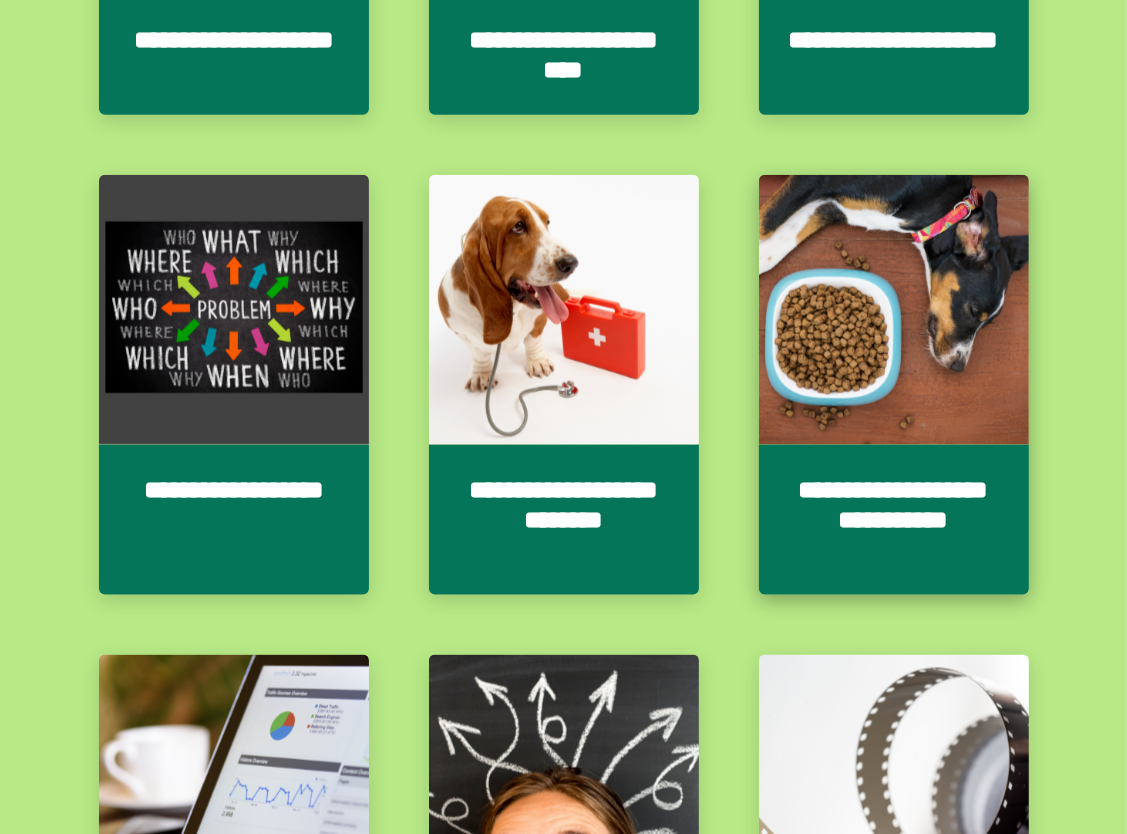 click on "**********" at bounding box center [894, 520] 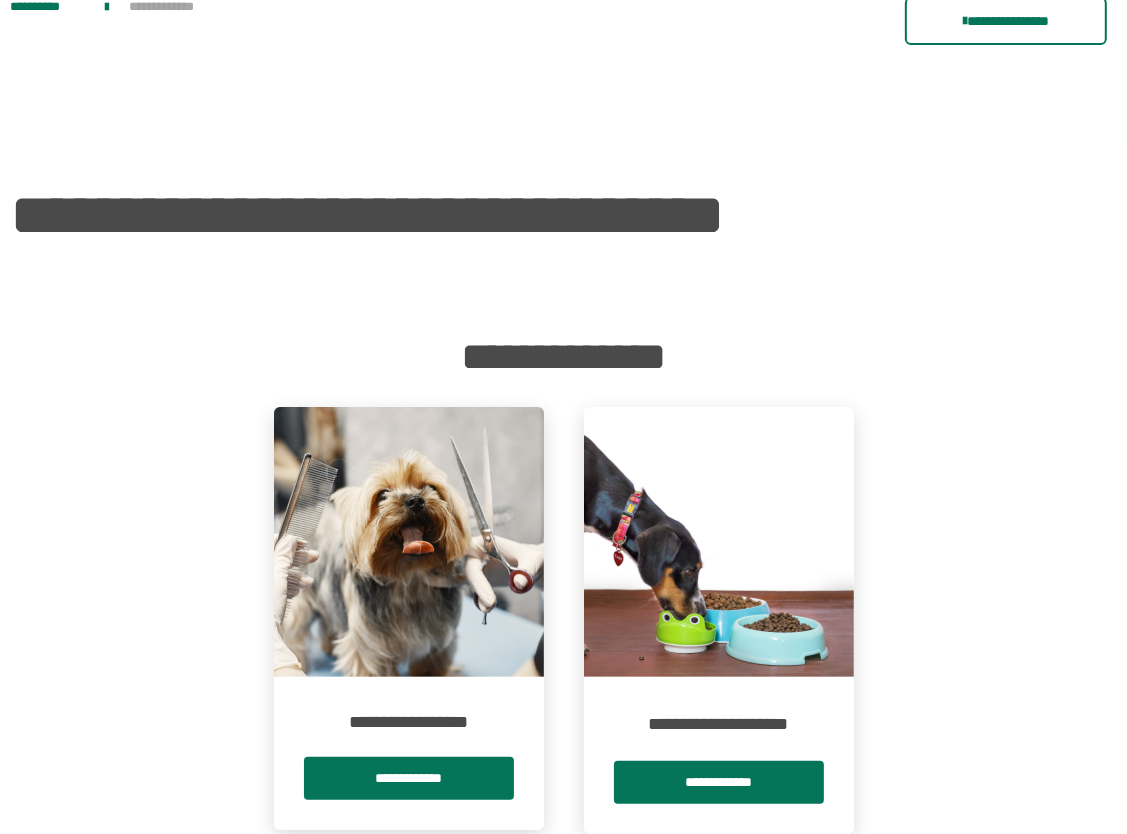 scroll, scrollTop: 173, scrollLeft: 0, axis: vertical 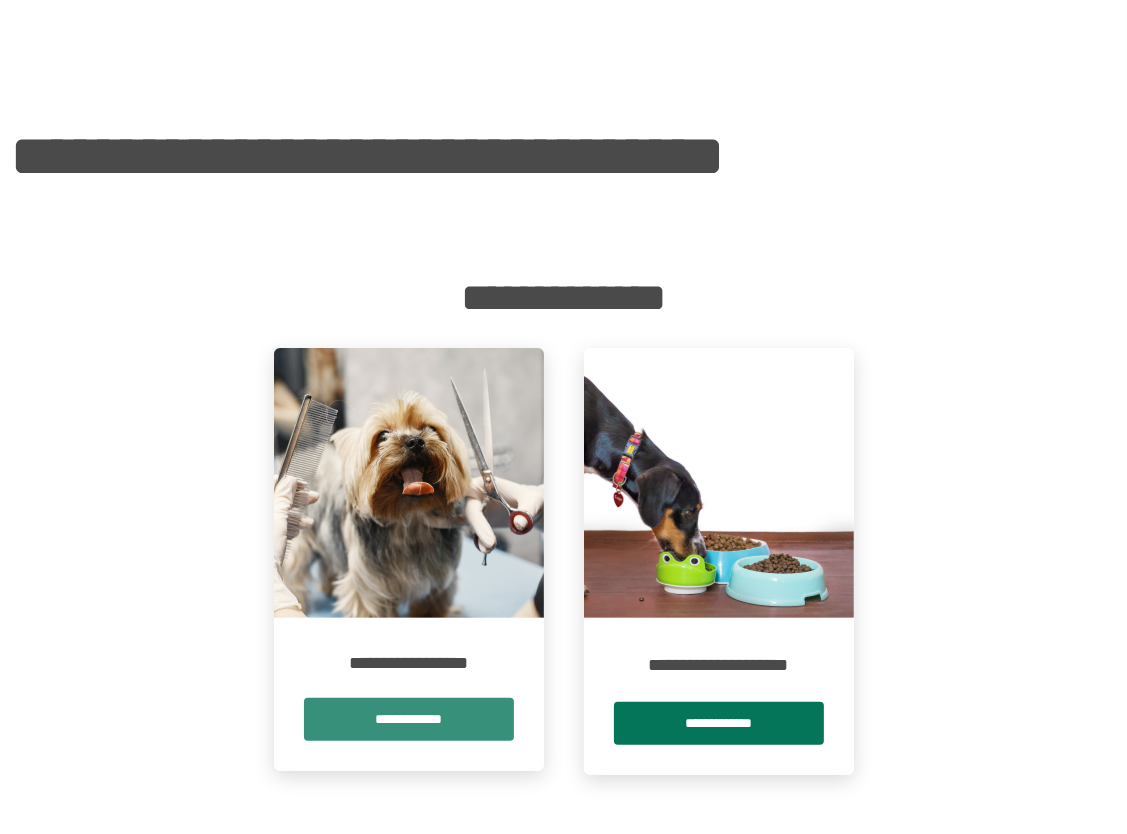click on "**********" at bounding box center [409, 719] 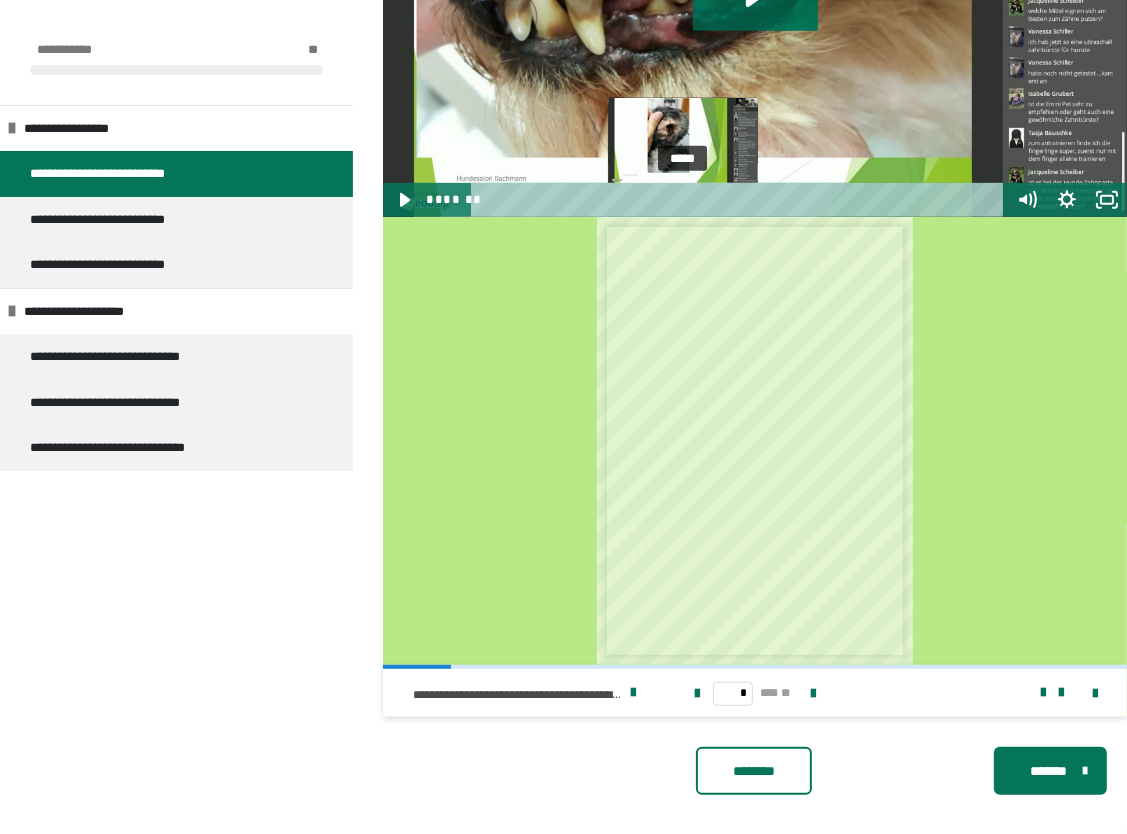 scroll, scrollTop: 766, scrollLeft: 0, axis: vertical 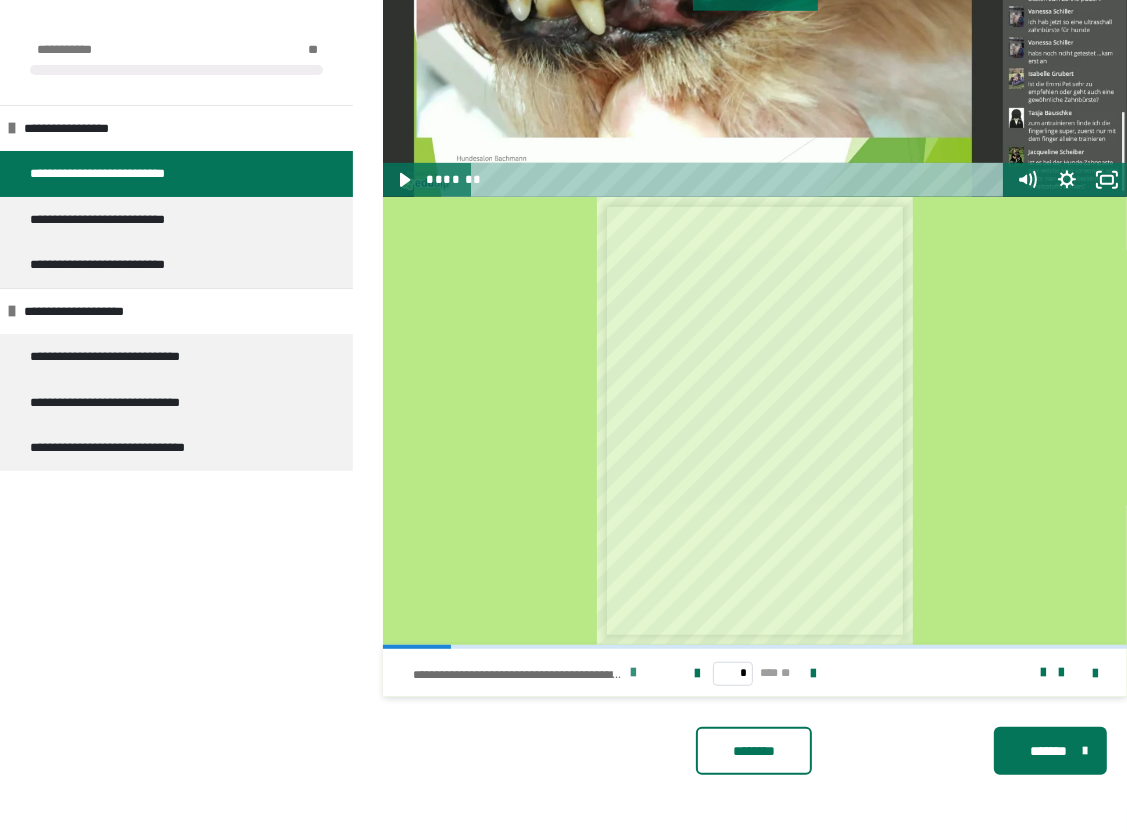 click at bounding box center [633, 673] 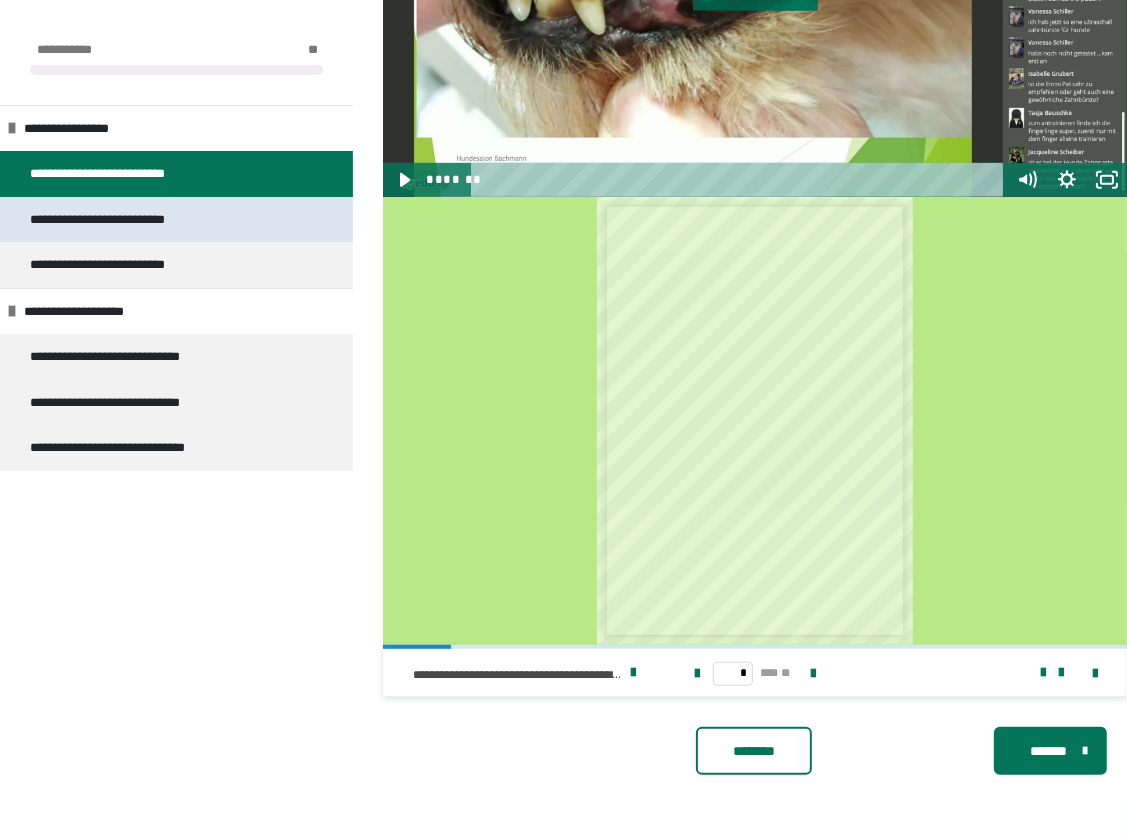 click on "**********" at bounding box center [123, 220] 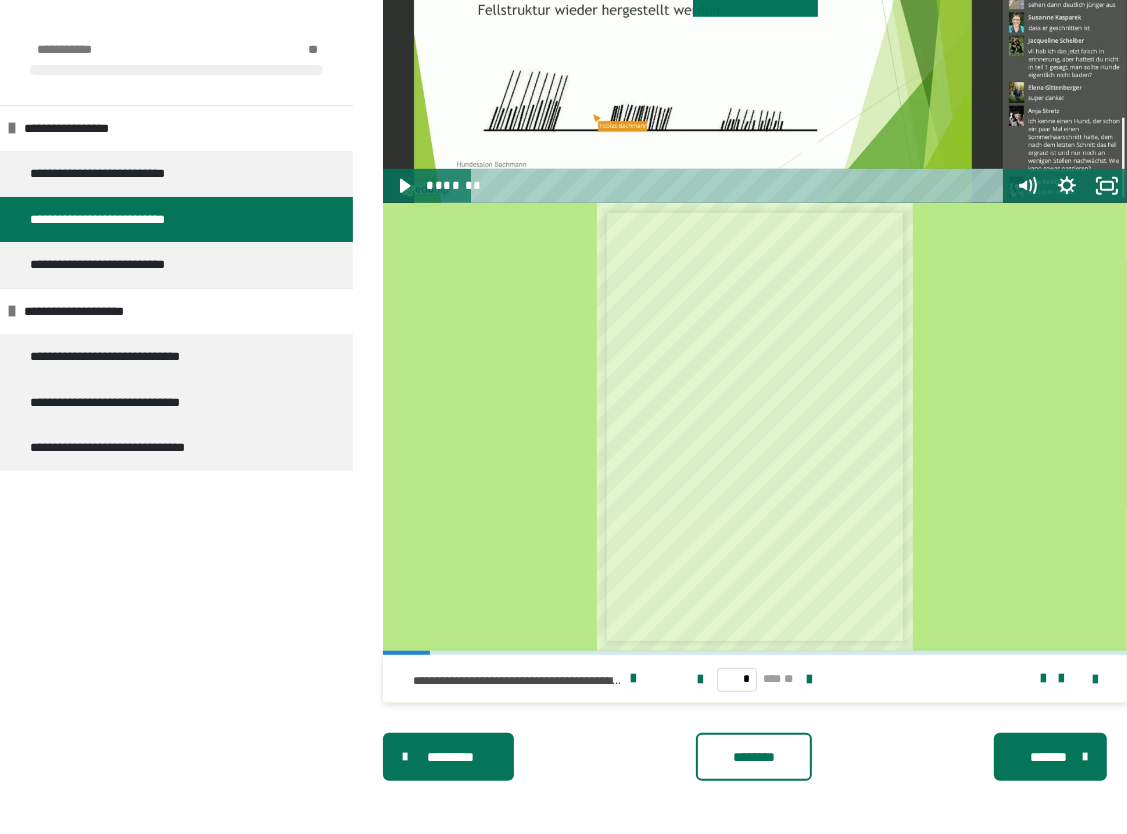 scroll, scrollTop: 766, scrollLeft: 0, axis: vertical 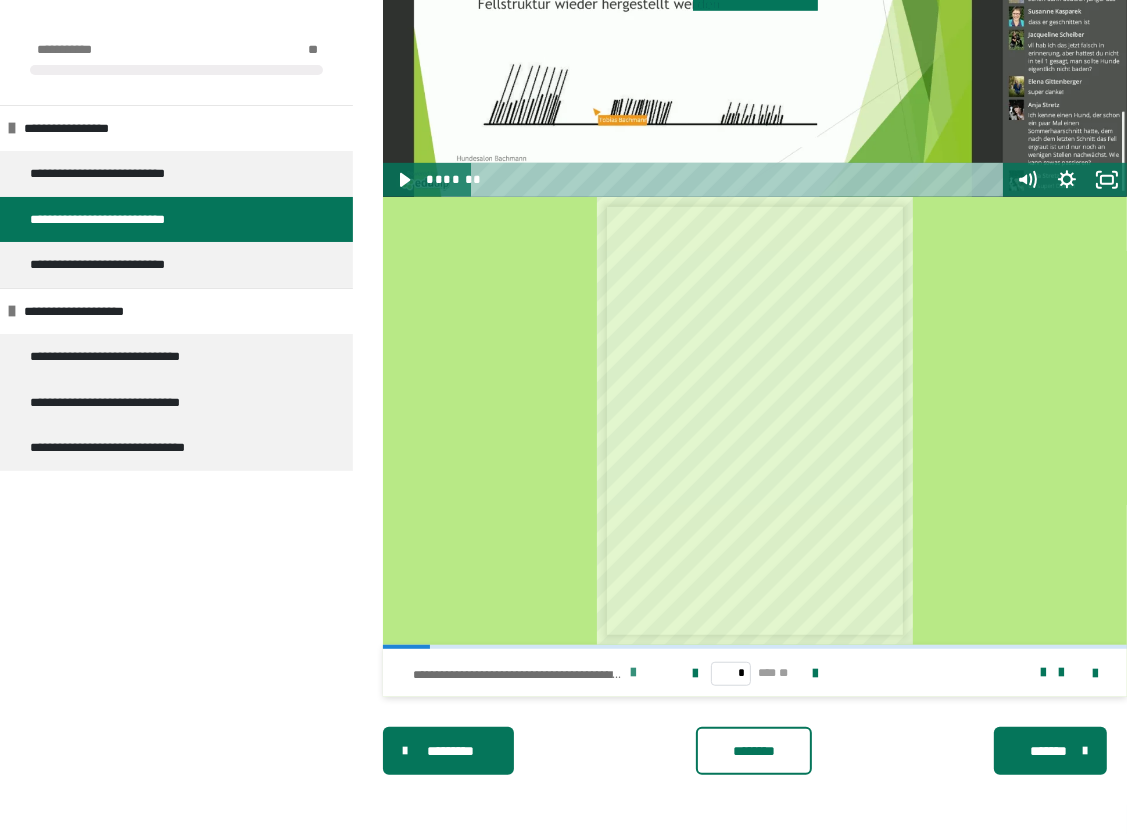 click at bounding box center [633, 673] 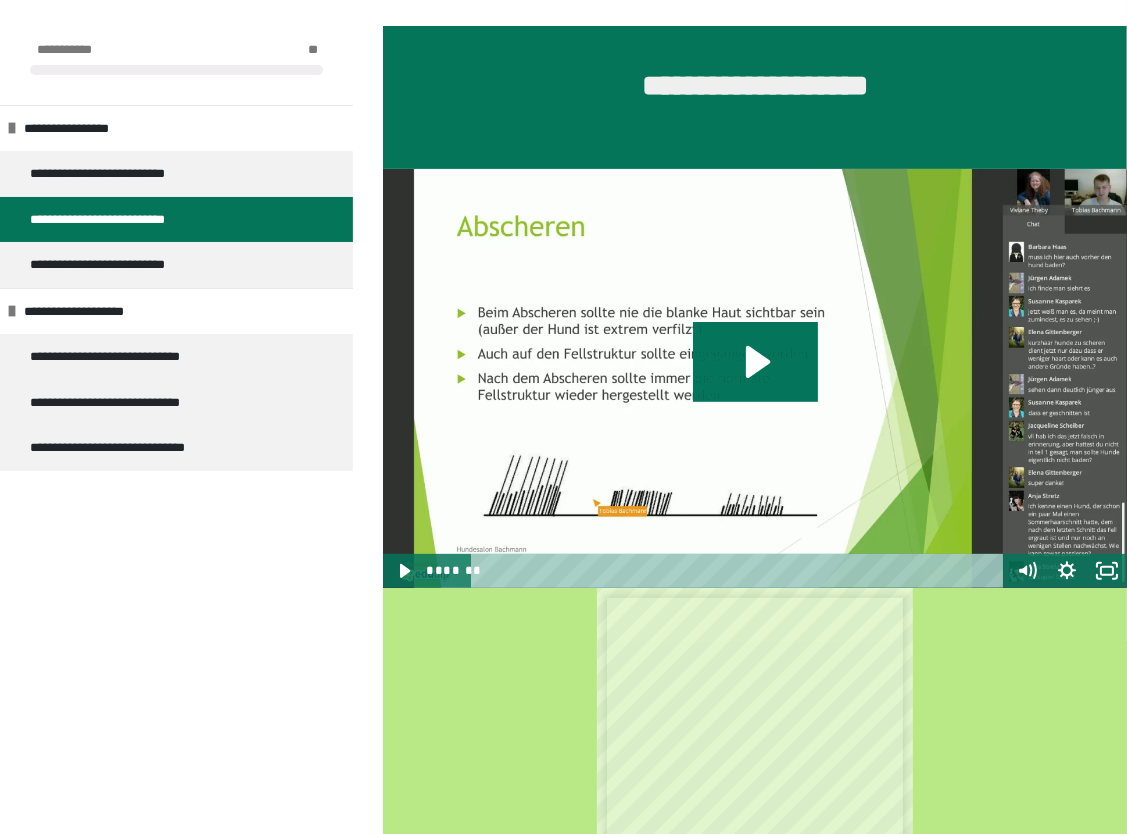scroll, scrollTop: 366, scrollLeft: 0, axis: vertical 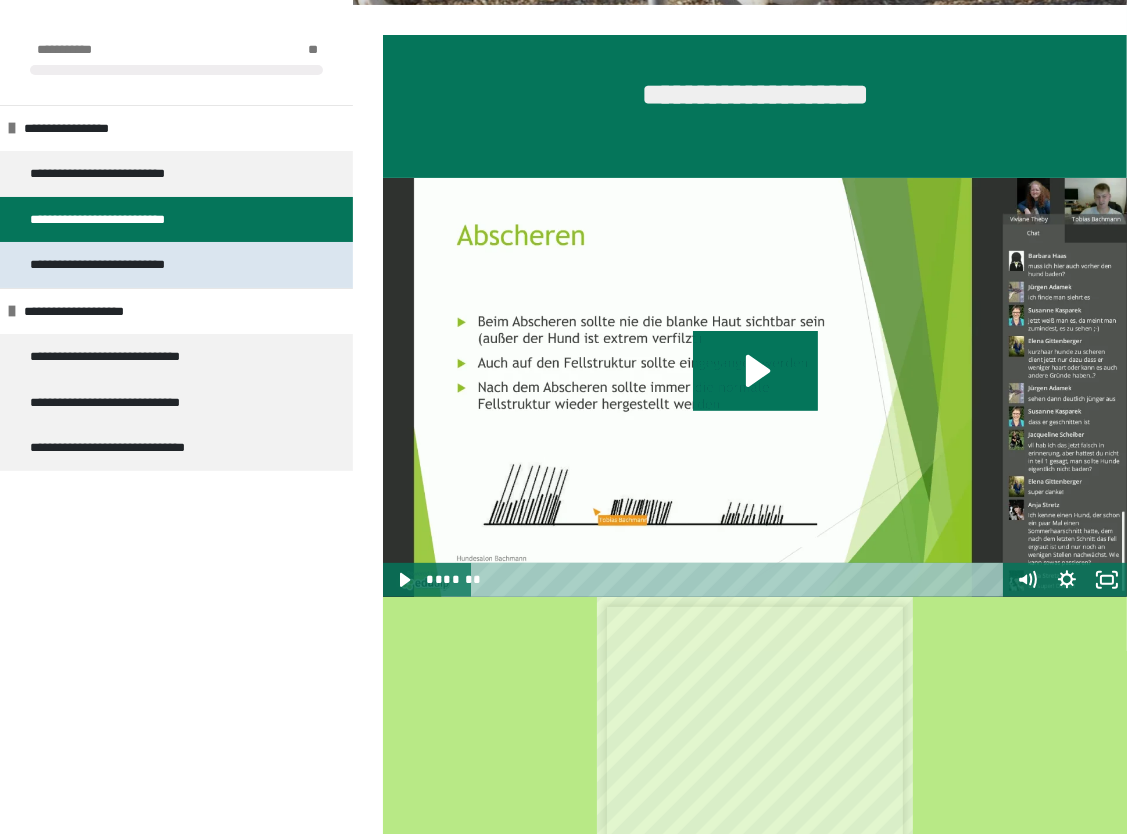 click on "**********" at bounding box center (123, 265) 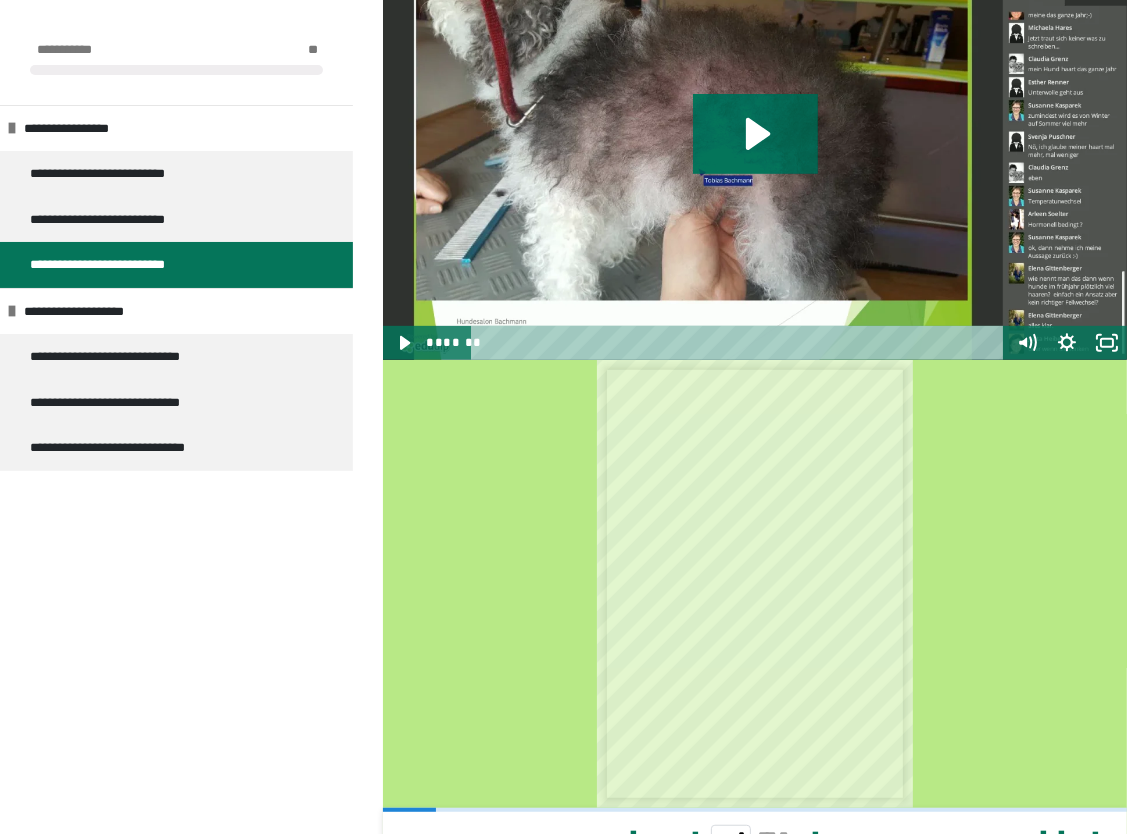 scroll, scrollTop: 760, scrollLeft: 0, axis: vertical 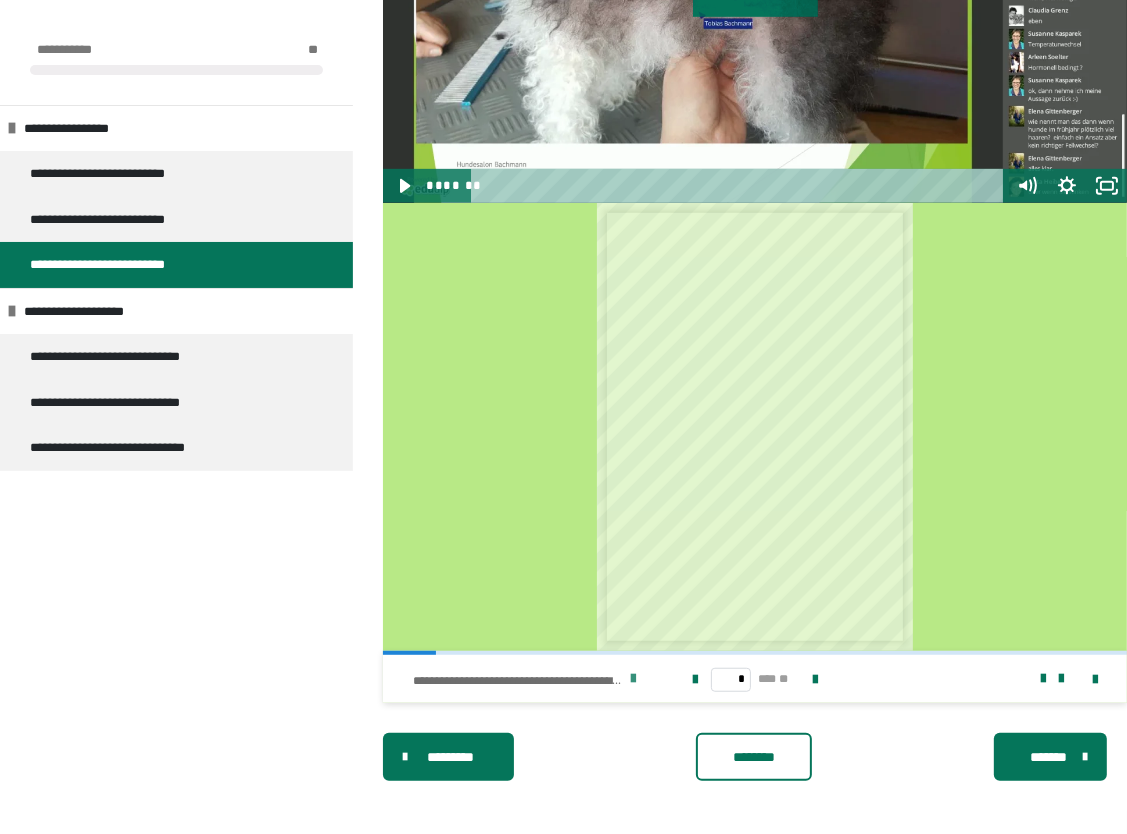 click at bounding box center (633, 679) 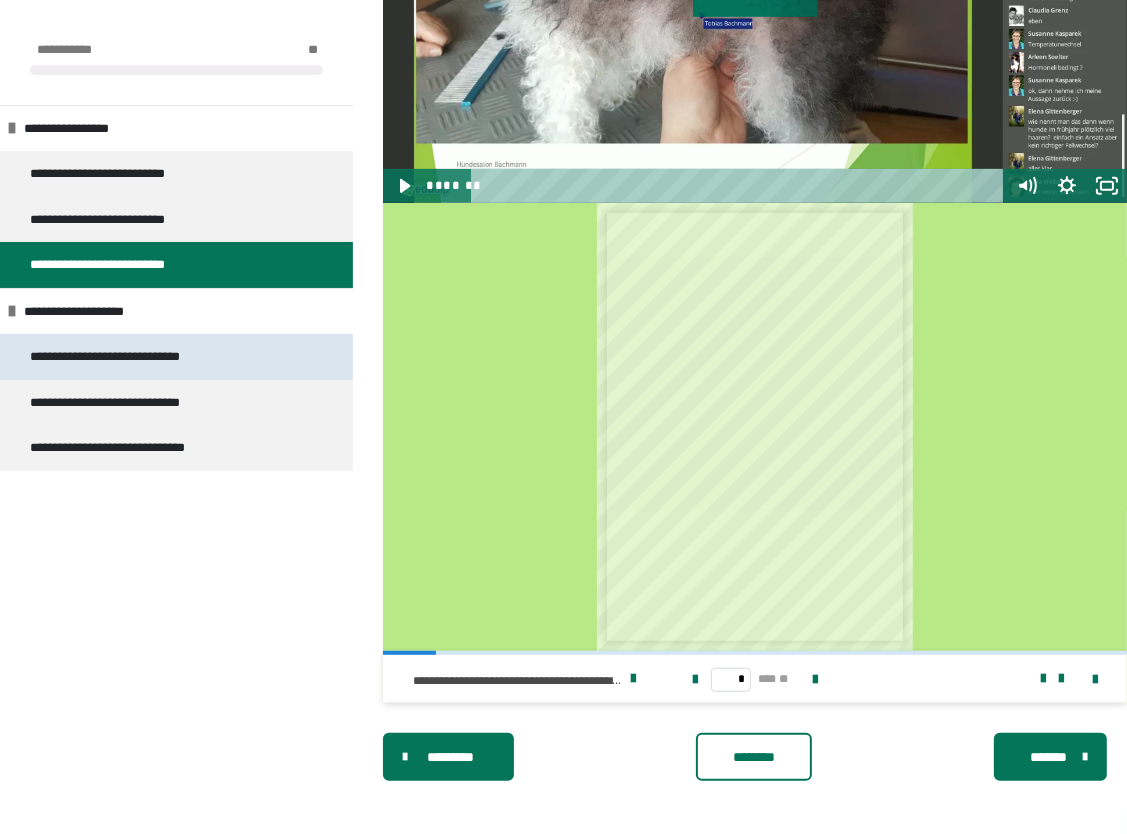 click on "**********" at bounding box center [137, 357] 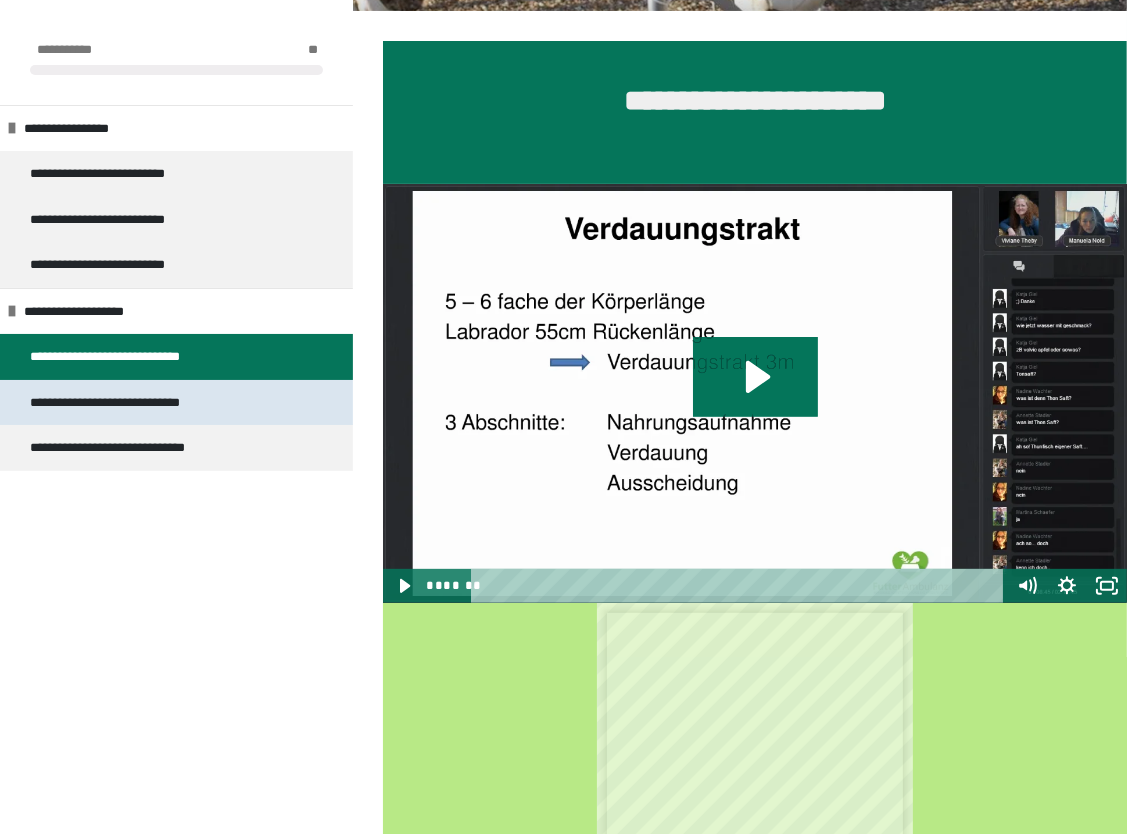 click on "**********" at bounding box center (138, 403) 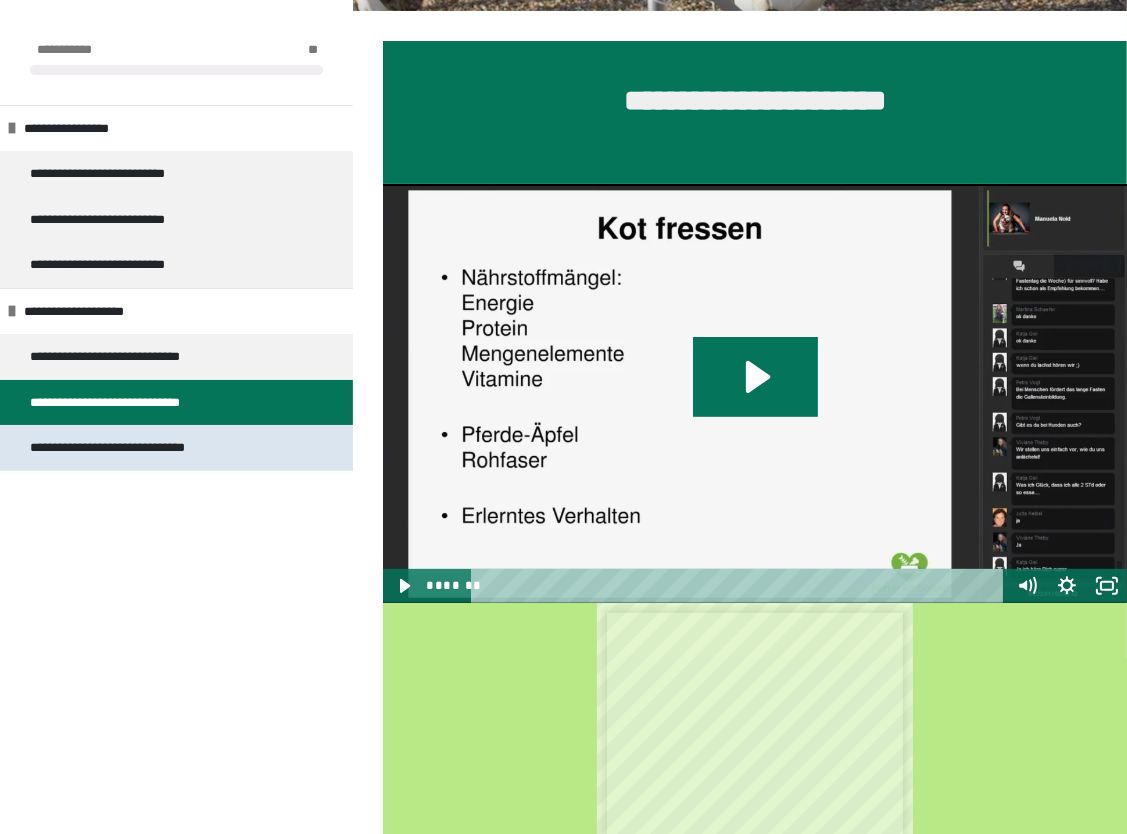 click on "**********" at bounding box center (141, 448) 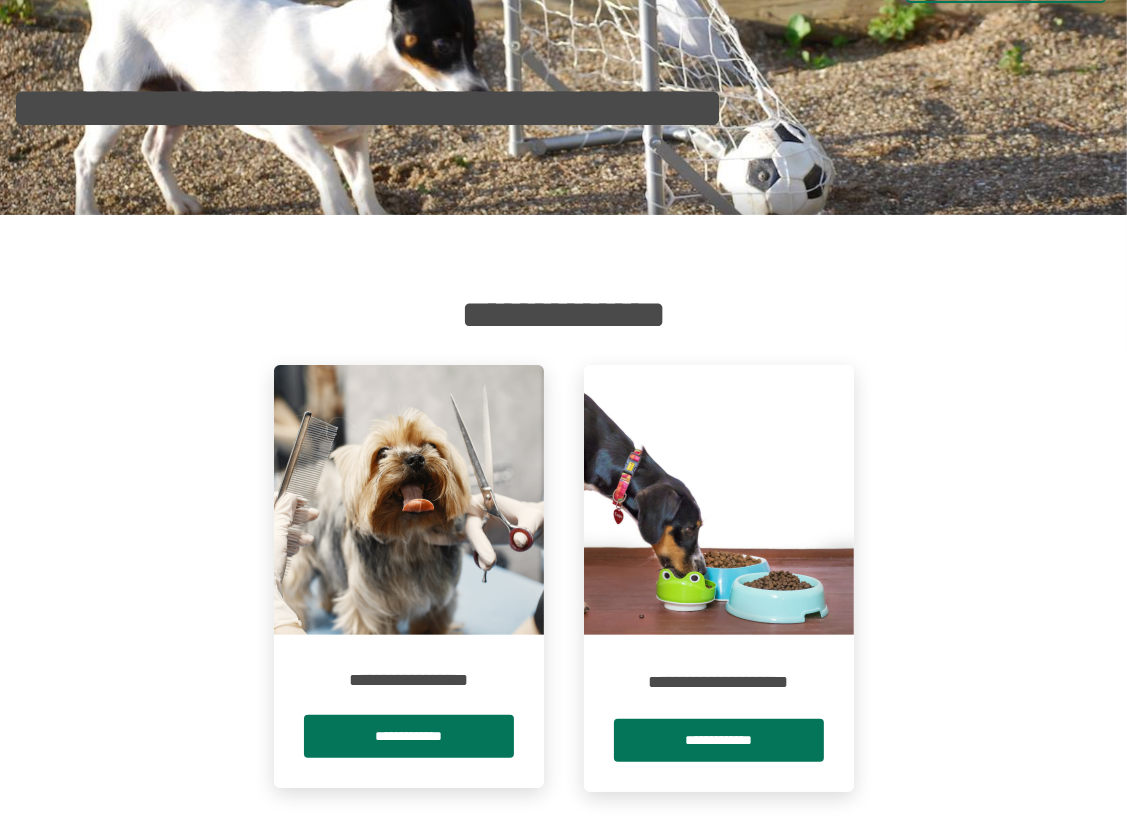 scroll, scrollTop: 173, scrollLeft: 0, axis: vertical 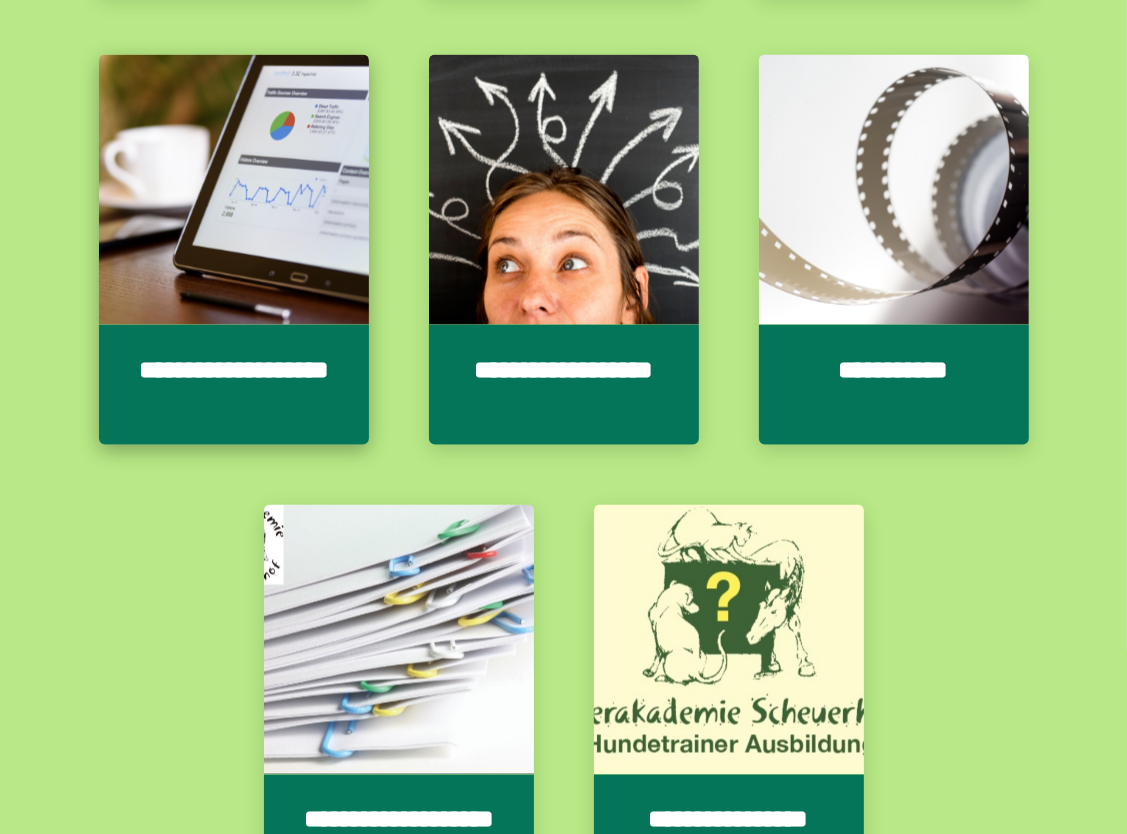 click on "**********" at bounding box center [234, 385] 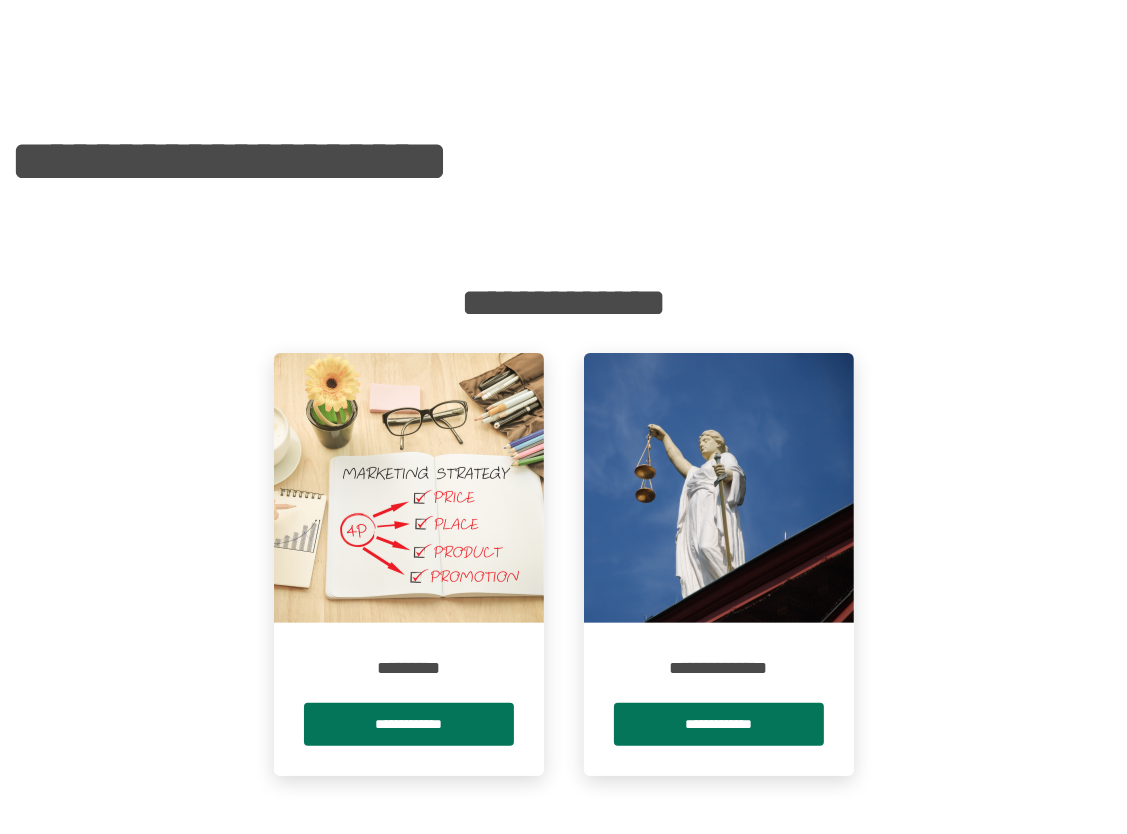 scroll, scrollTop: 169, scrollLeft: 0, axis: vertical 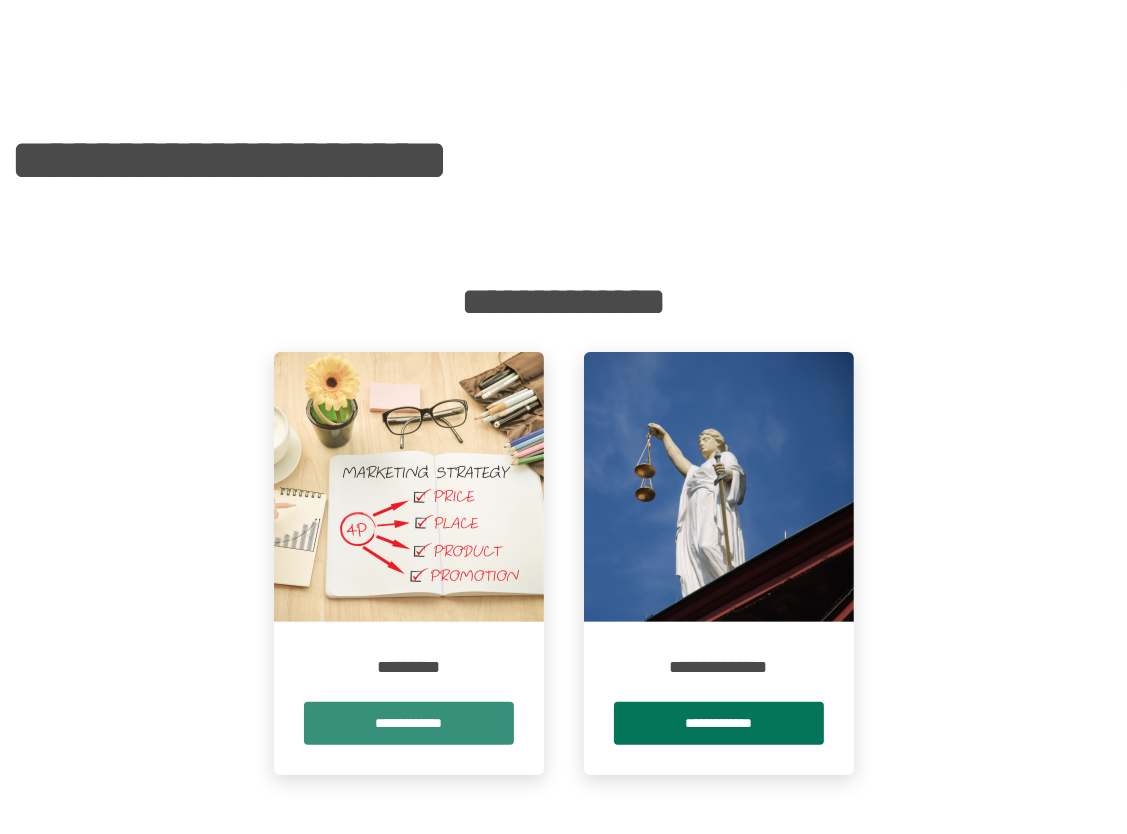 click on "**********" at bounding box center (409, 723) 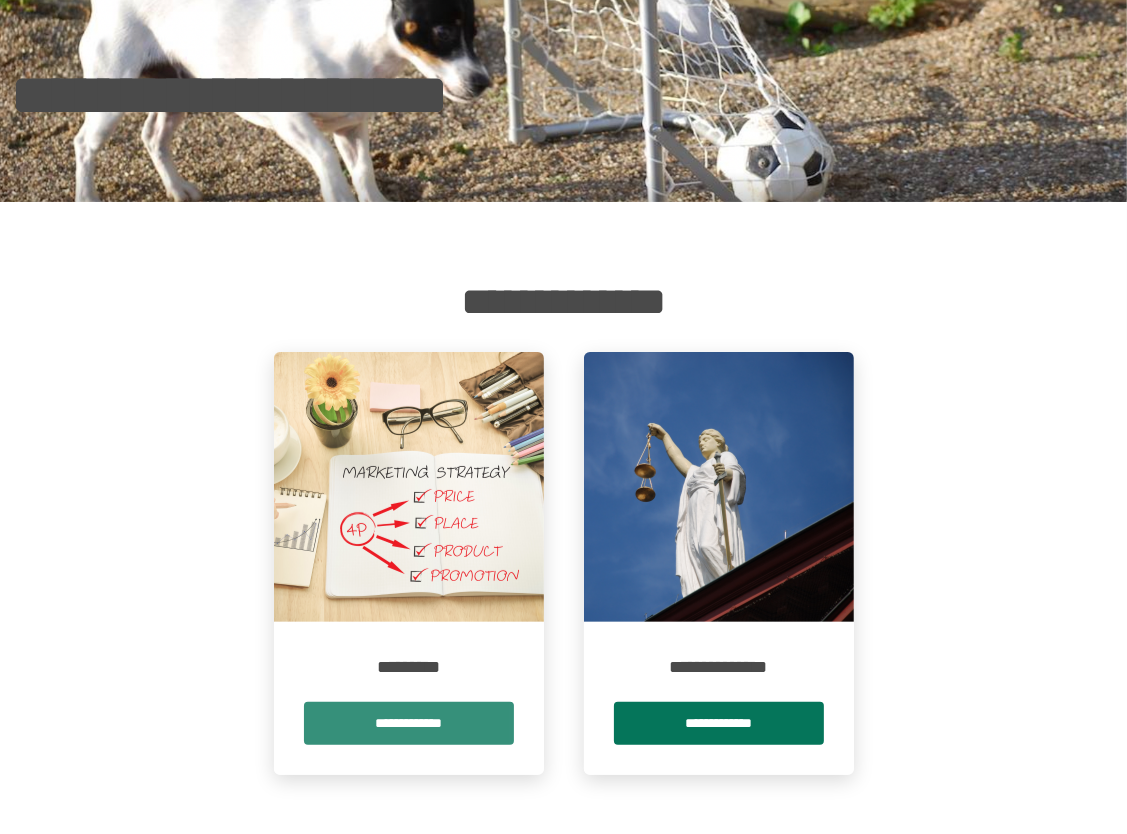 scroll, scrollTop: 0, scrollLeft: 0, axis: both 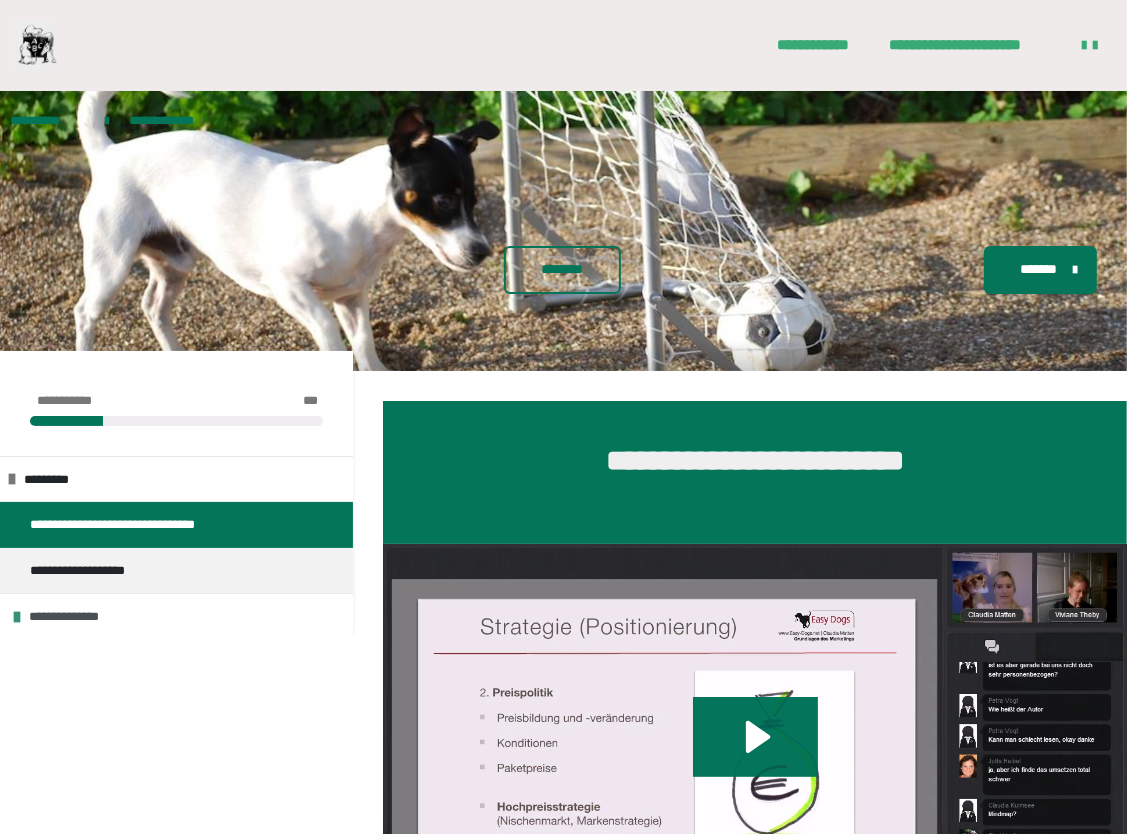 click at bounding box center [17, 617] 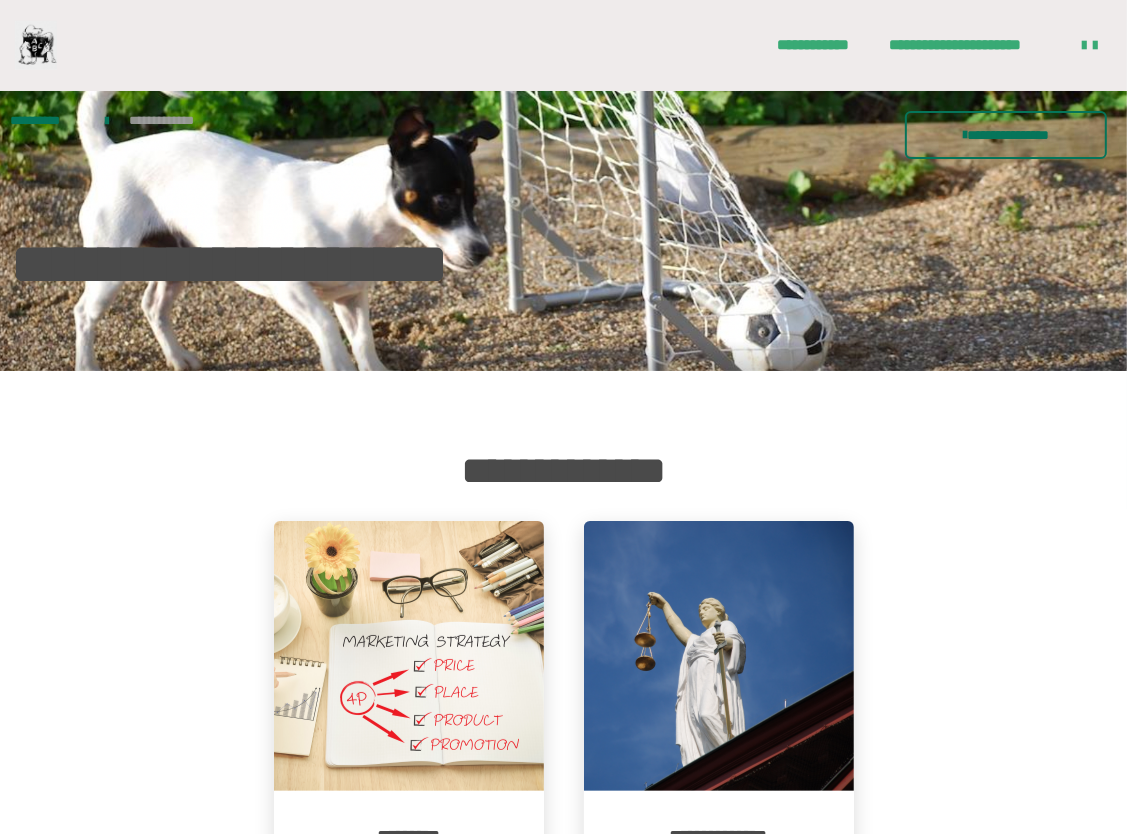 scroll, scrollTop: 169, scrollLeft: 0, axis: vertical 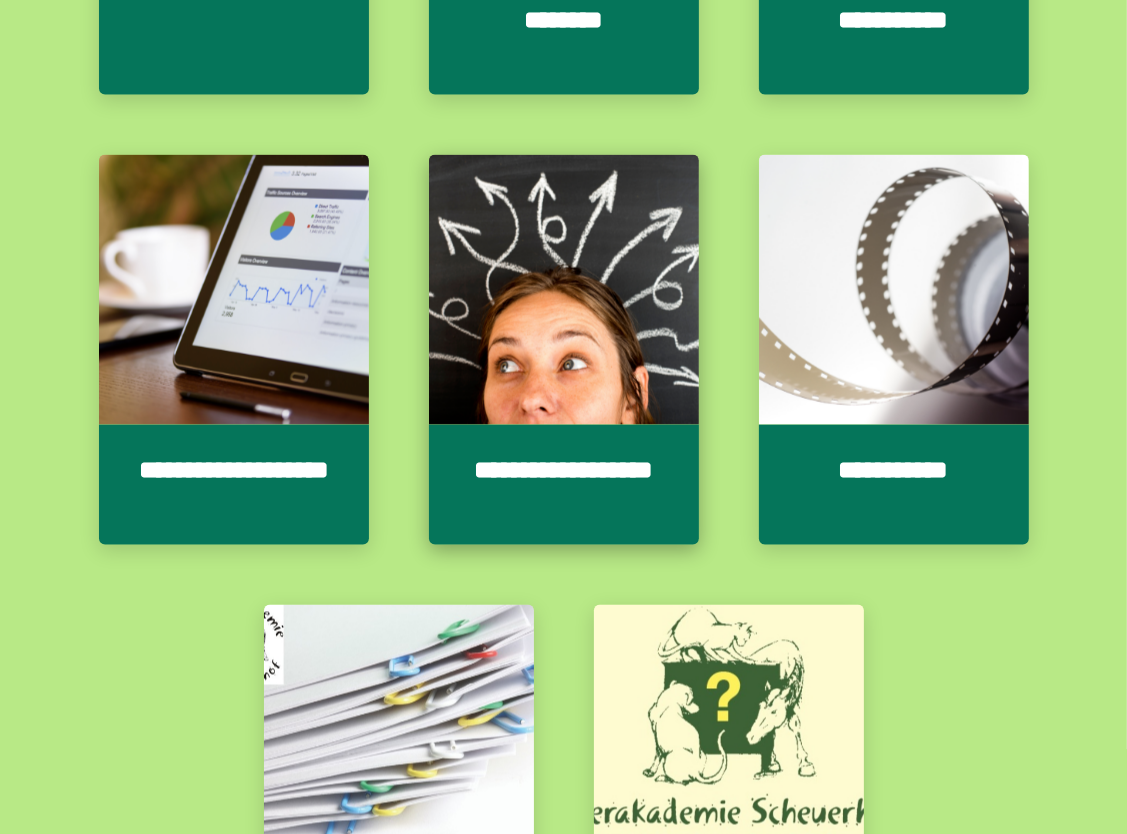 click on "**********" at bounding box center (564, 485) 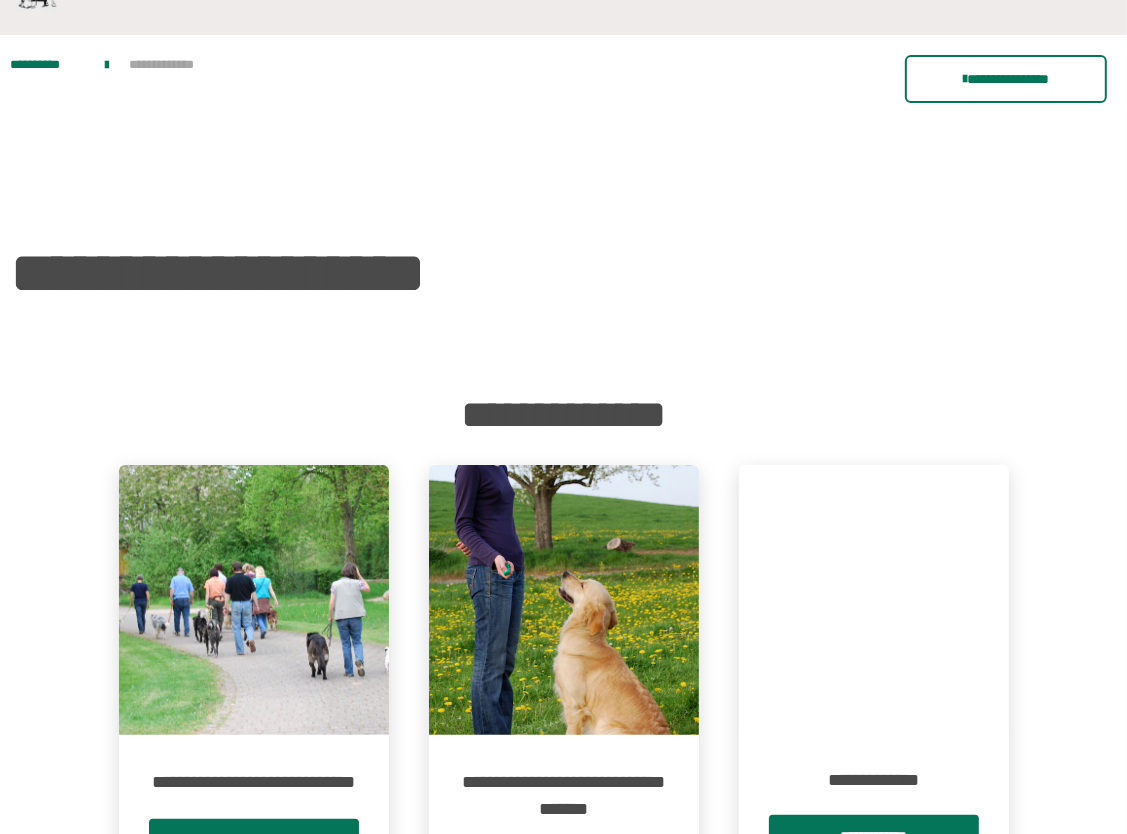 scroll, scrollTop: 200, scrollLeft: 0, axis: vertical 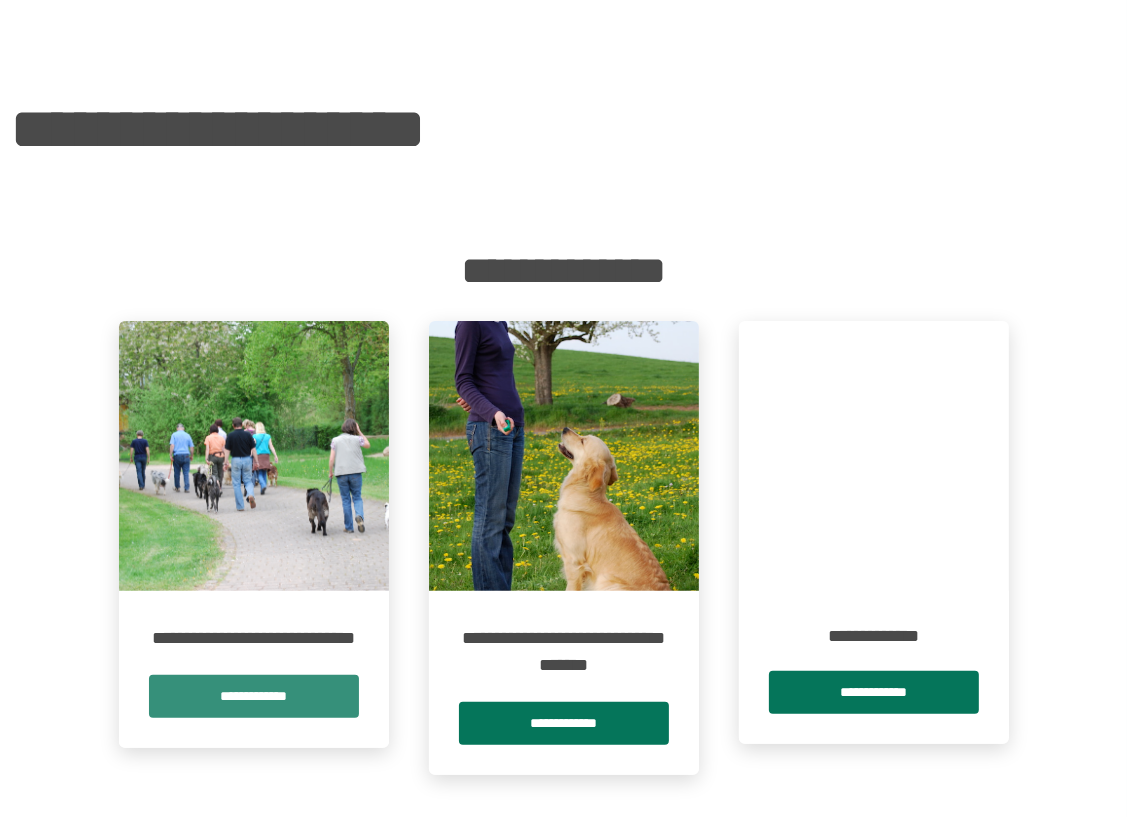 click on "**********" at bounding box center [254, 696] 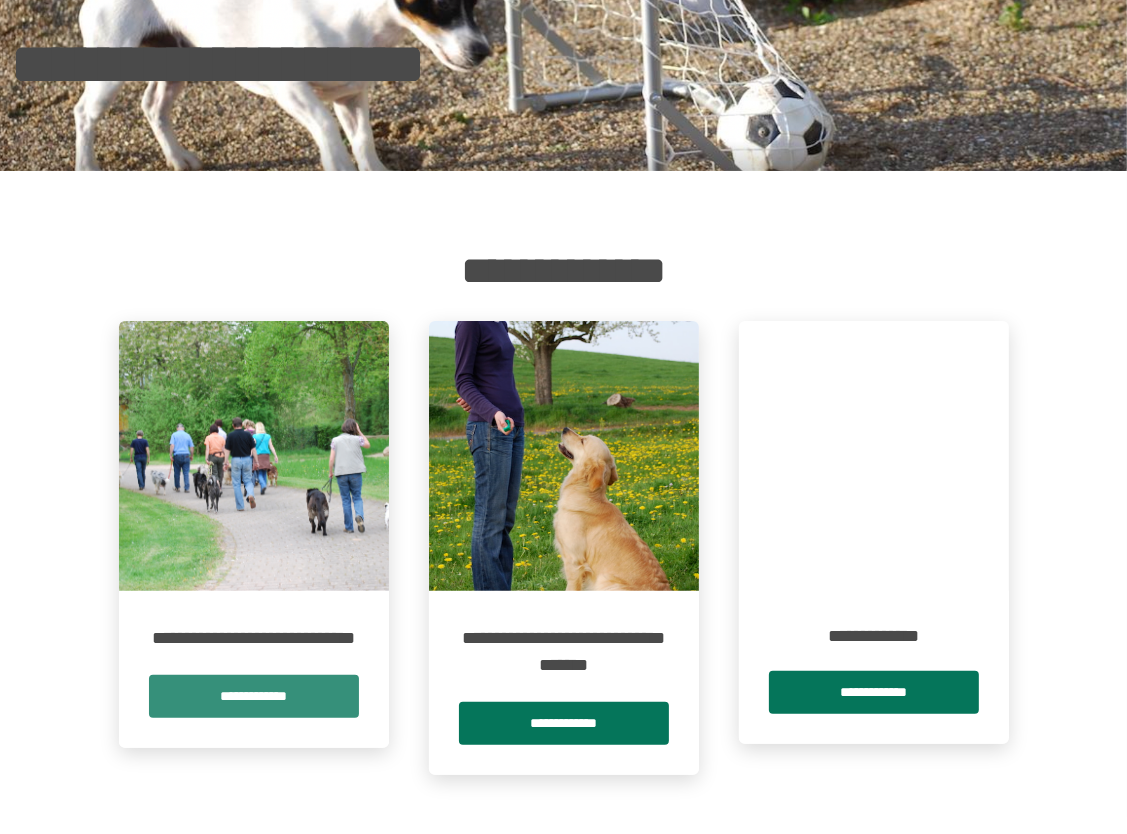 scroll, scrollTop: 0, scrollLeft: 0, axis: both 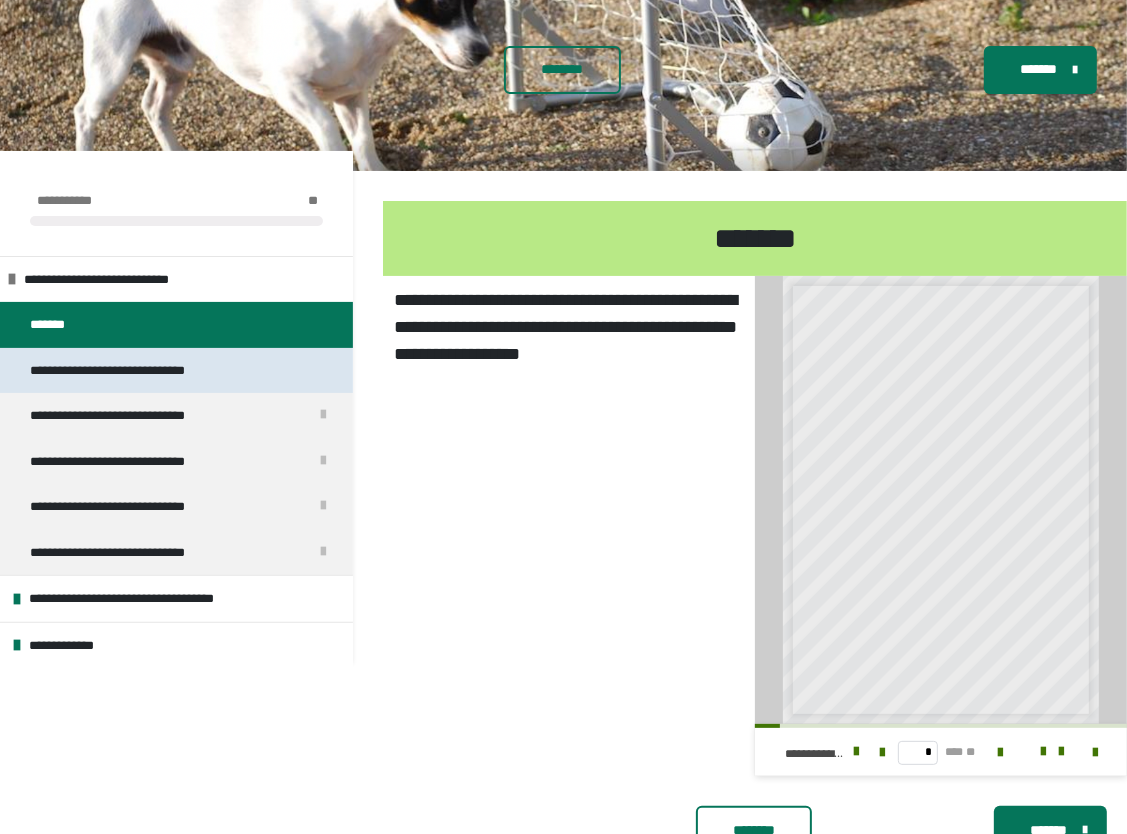 click on "**********" at bounding box center (130, 371) 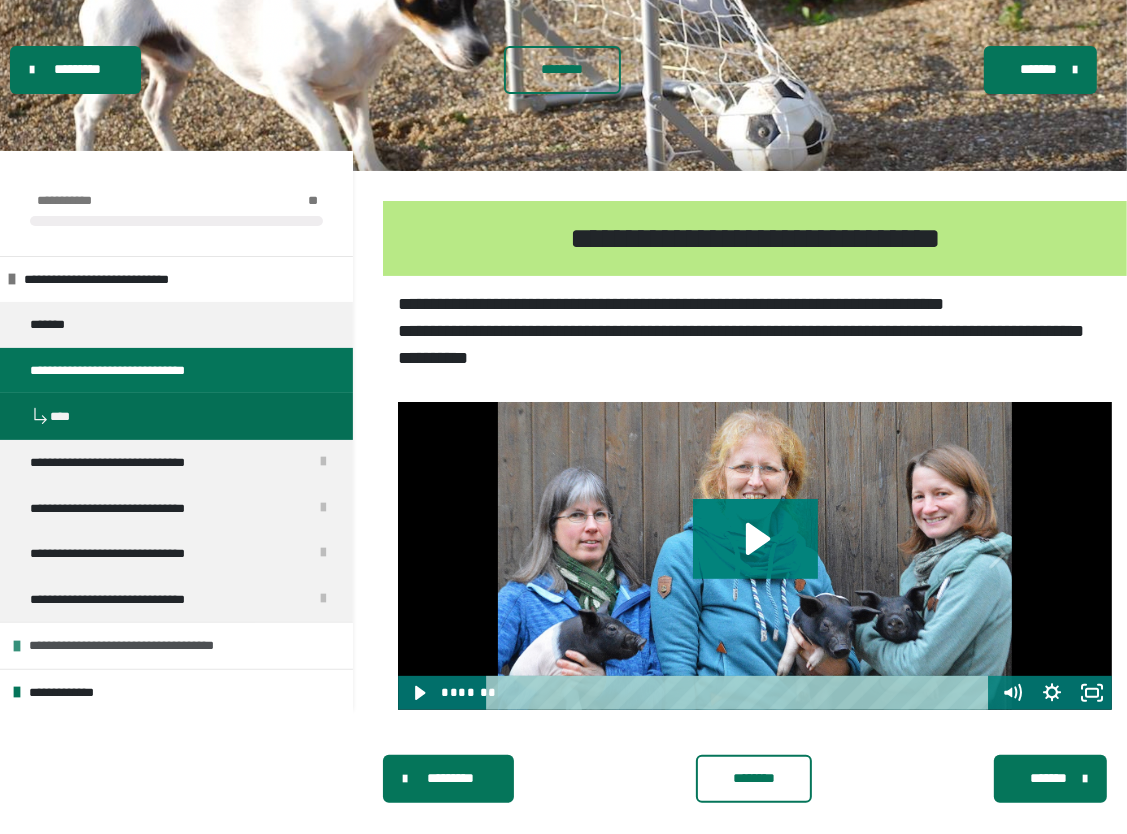 click on "**********" at bounding box center (176, 645) 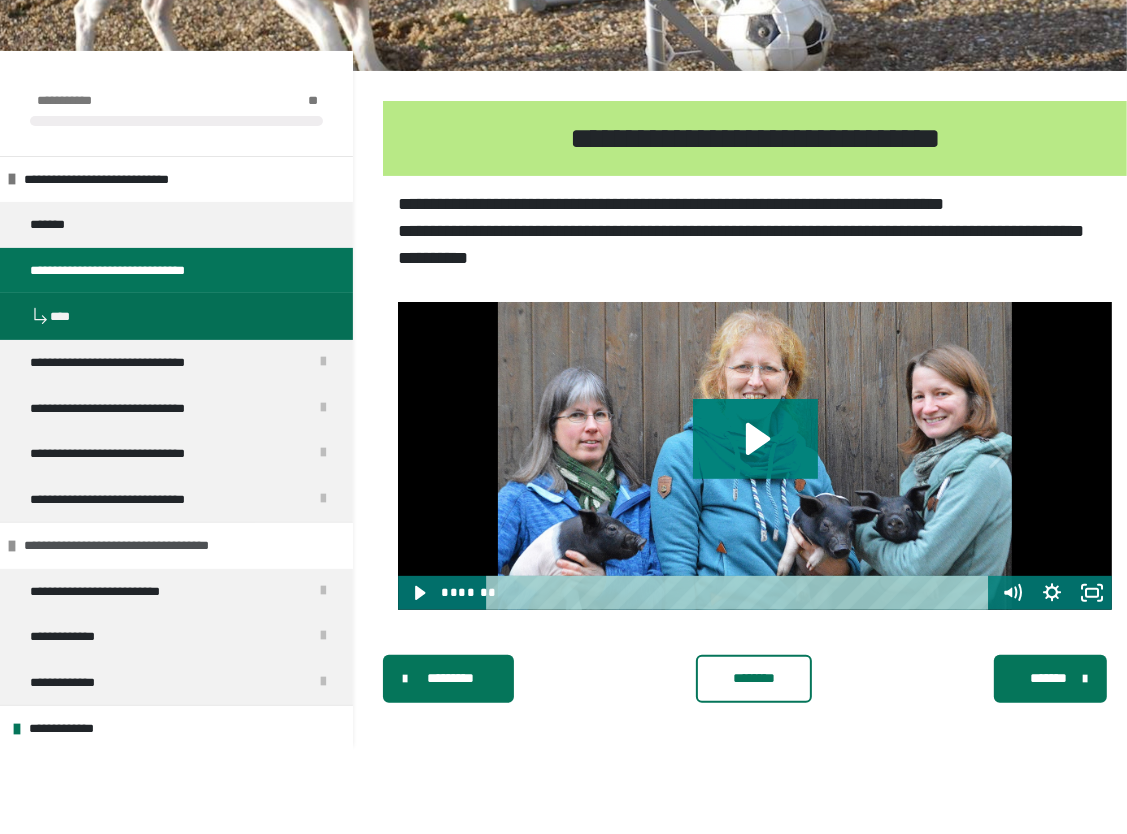 scroll, scrollTop: 400, scrollLeft: 0, axis: vertical 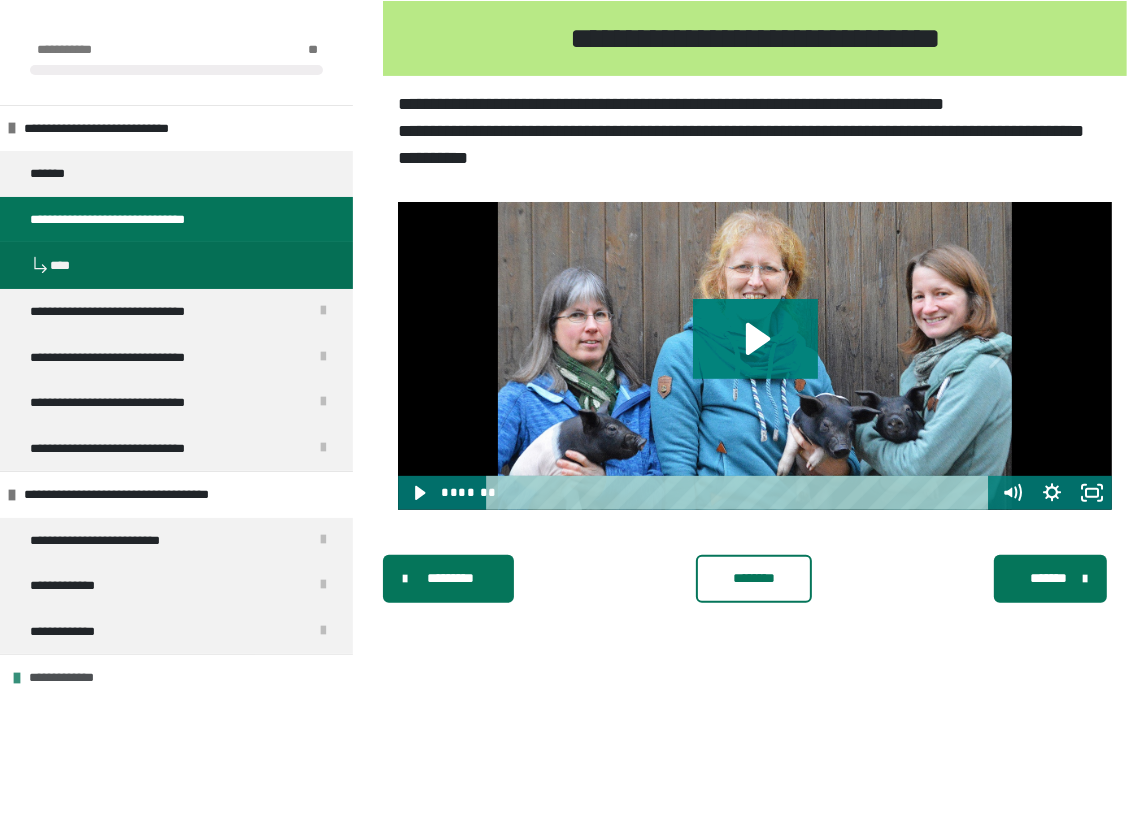 click at bounding box center [17, 678] 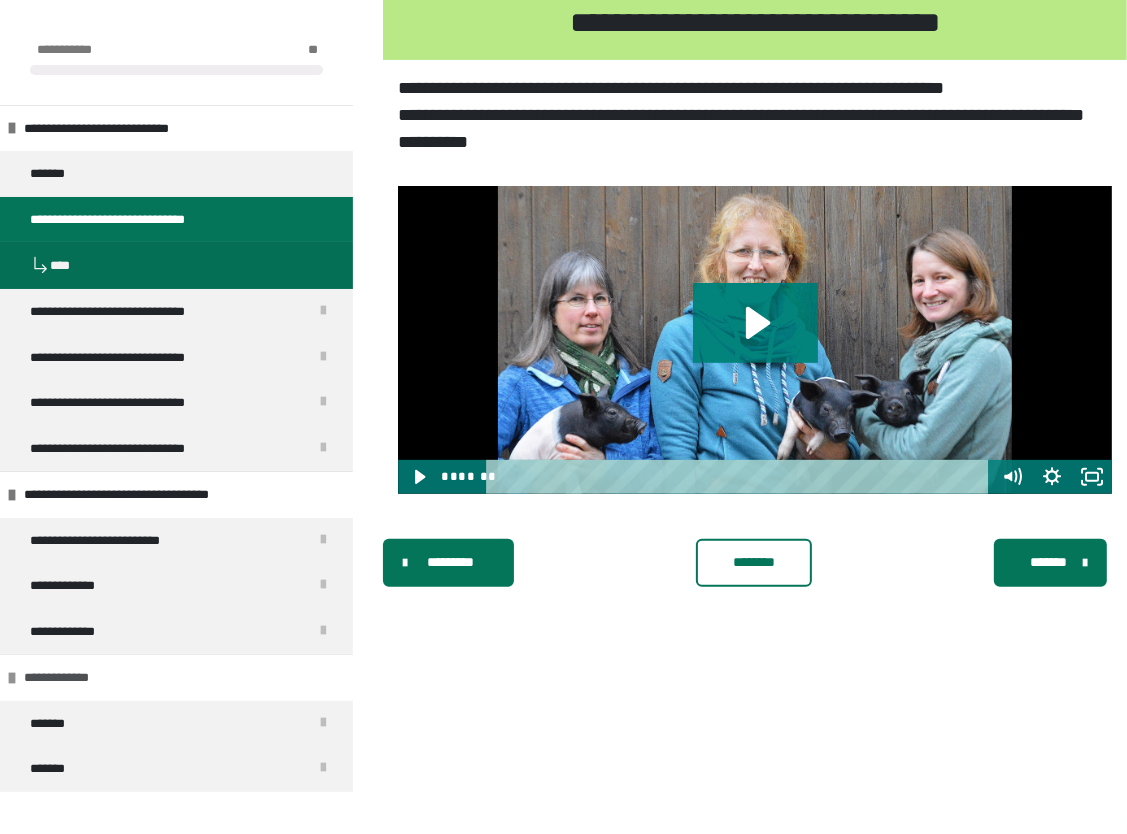 scroll, scrollTop: 431, scrollLeft: 0, axis: vertical 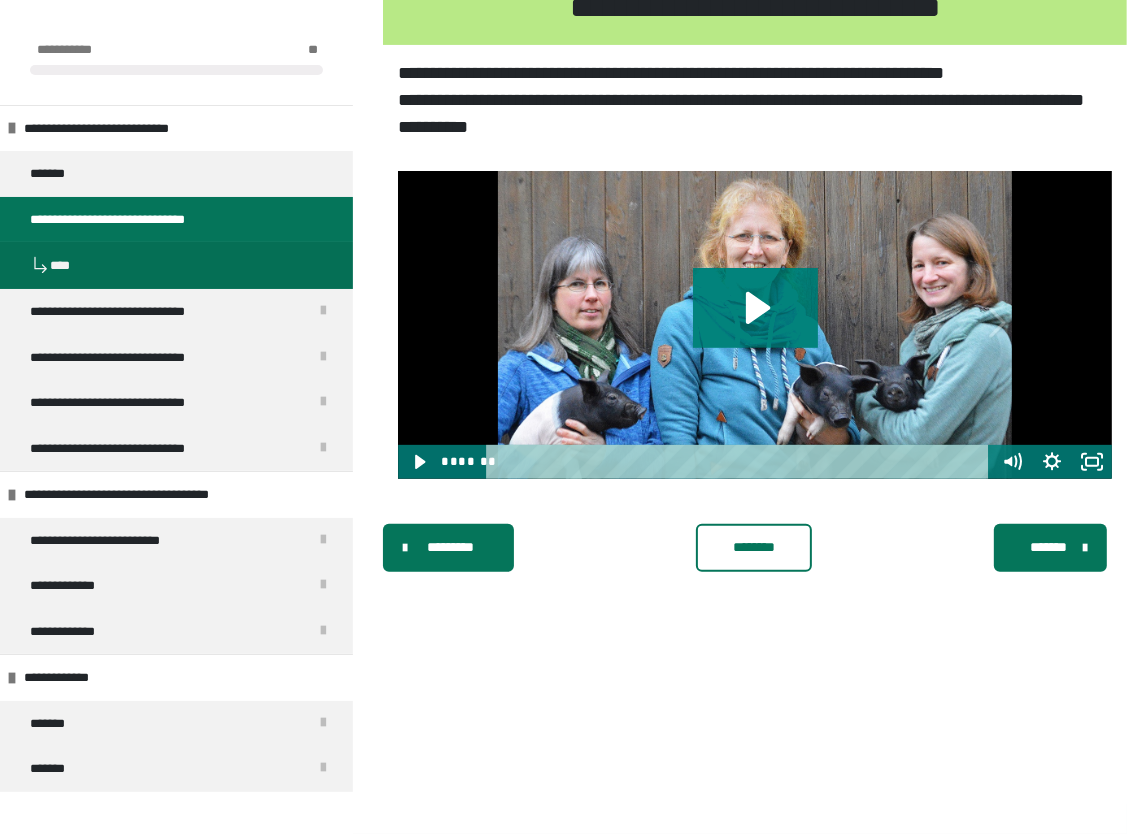 click on "*******" at bounding box center (1048, 547) 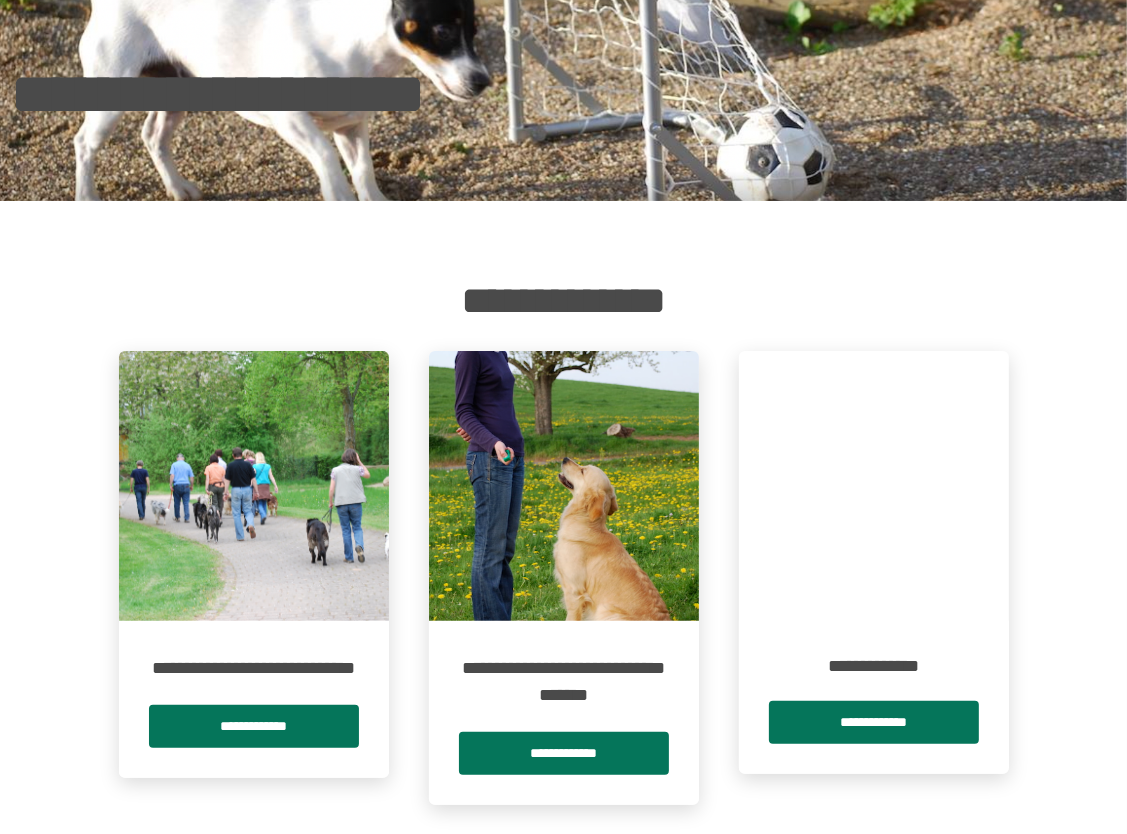 scroll, scrollTop: 200, scrollLeft: 0, axis: vertical 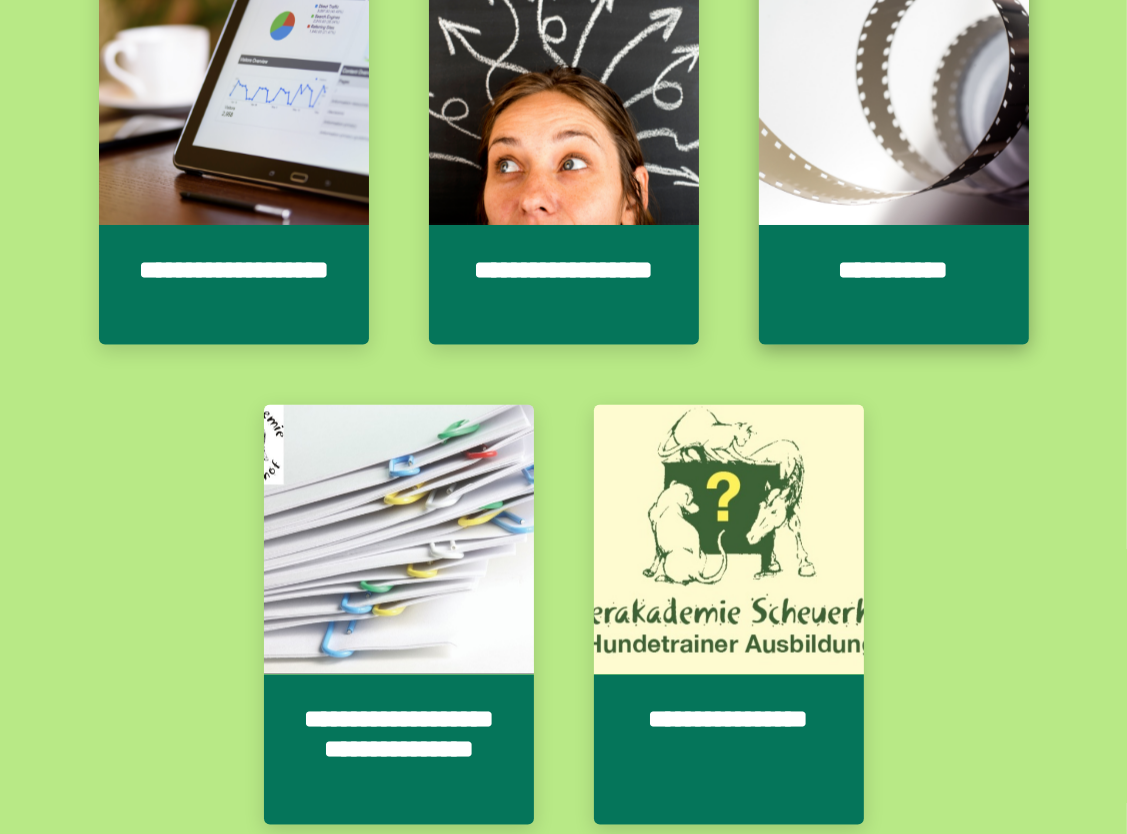 click on "**********" at bounding box center (894, 285) 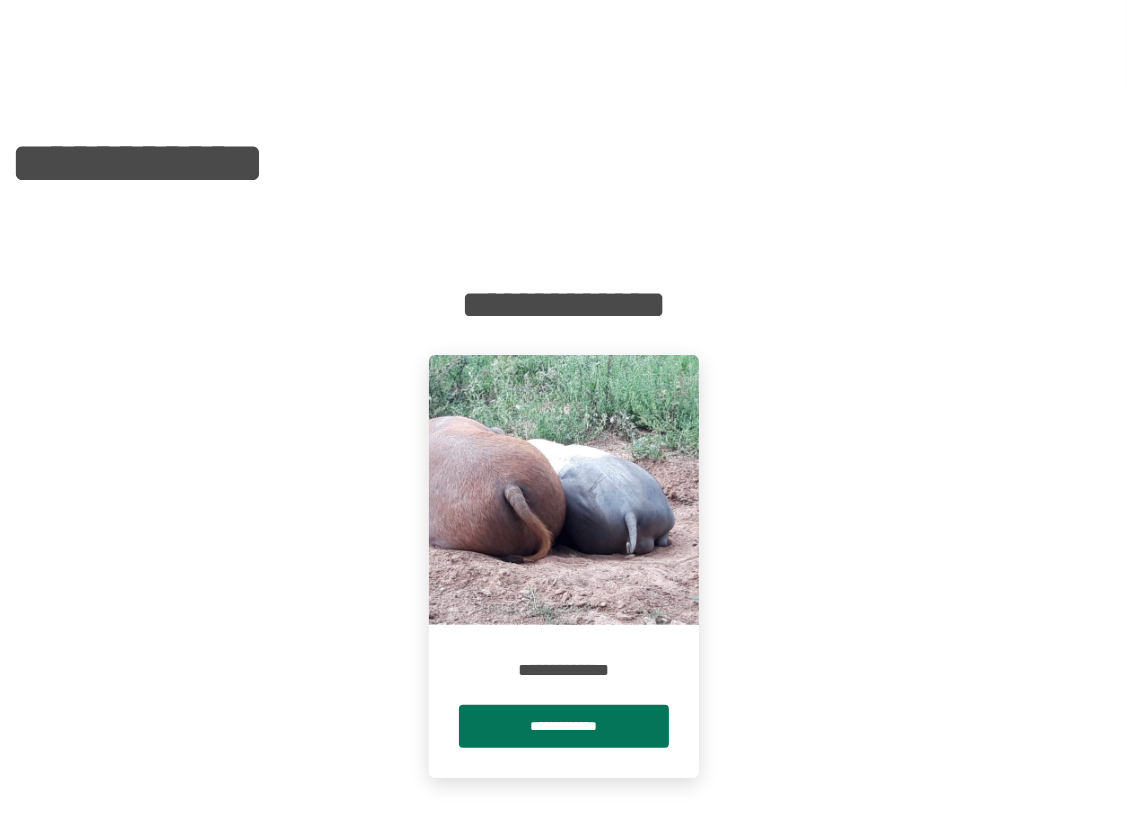 scroll, scrollTop: 169, scrollLeft: 0, axis: vertical 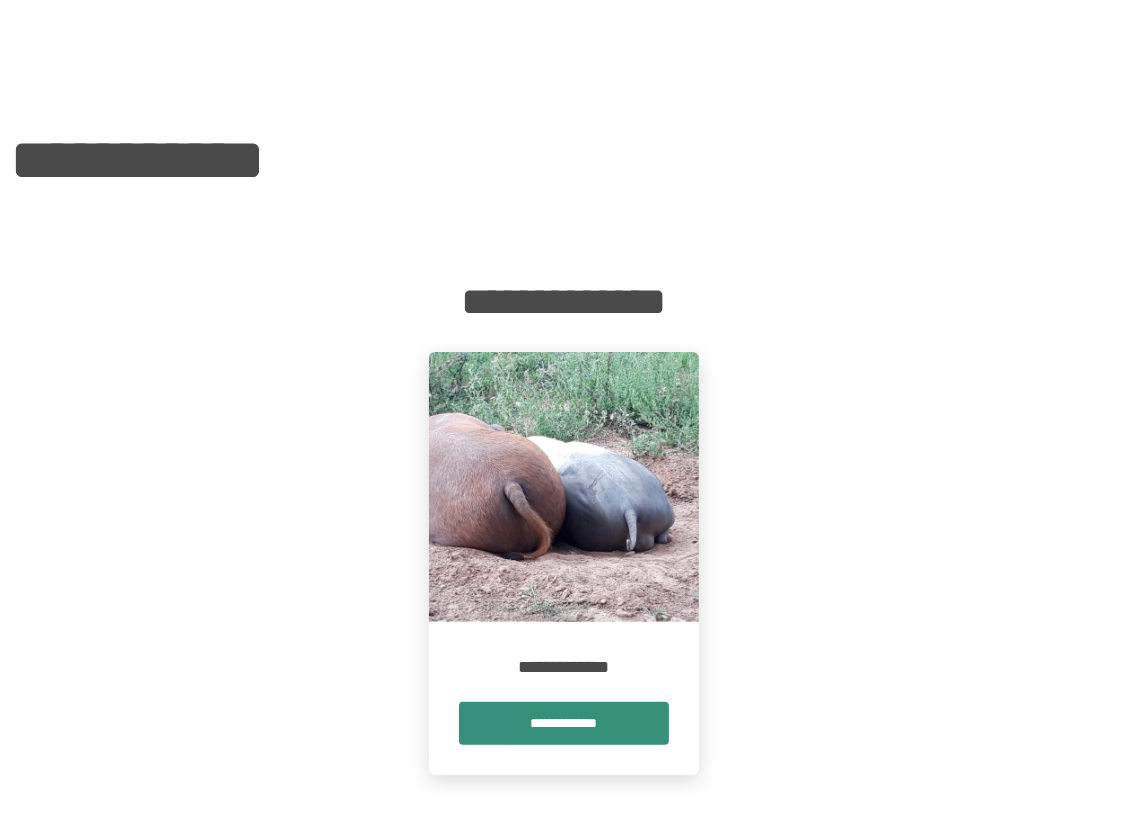 click on "**********" at bounding box center (564, 723) 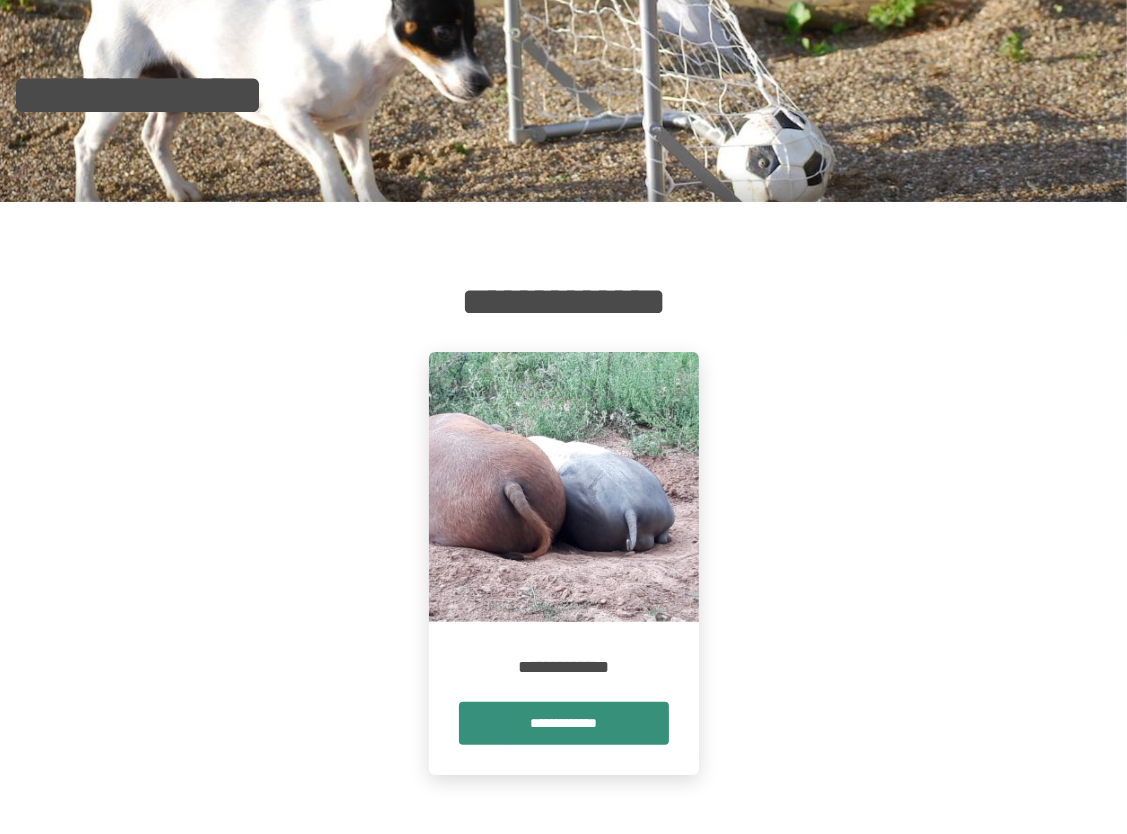 scroll, scrollTop: 0, scrollLeft: 0, axis: both 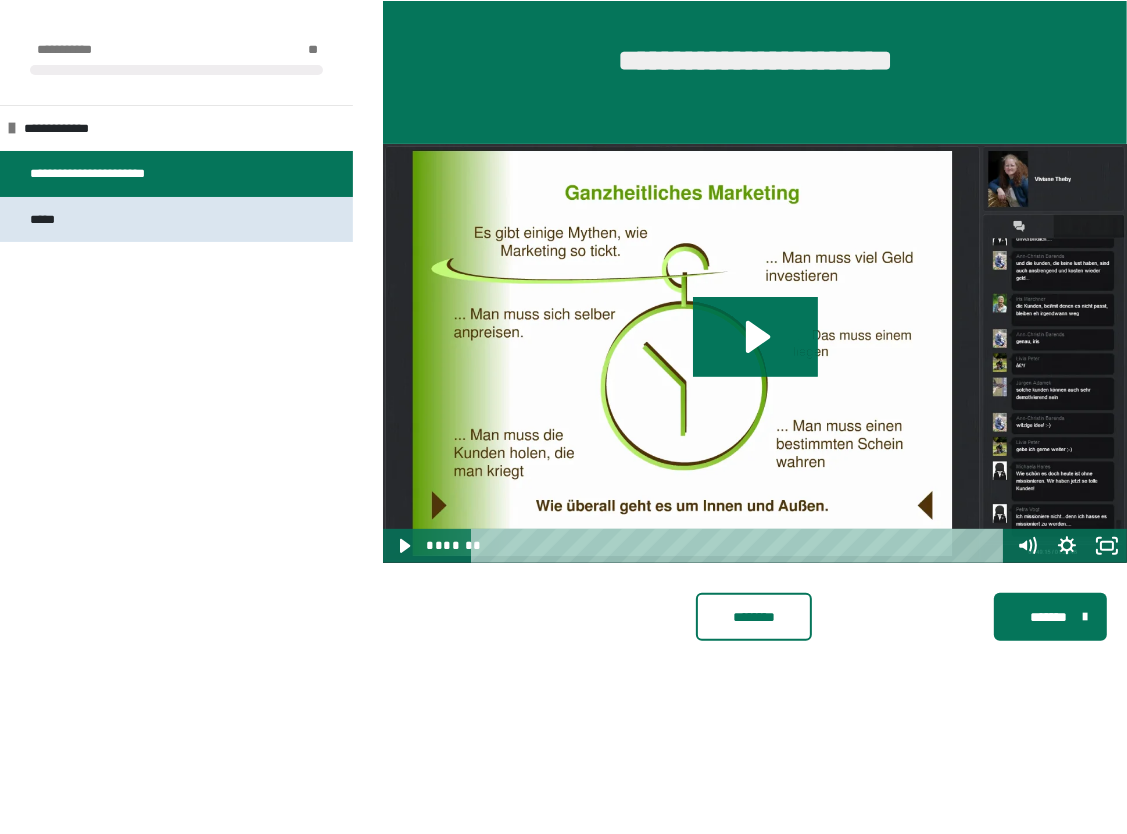 click on "*****" at bounding box center [49, 220] 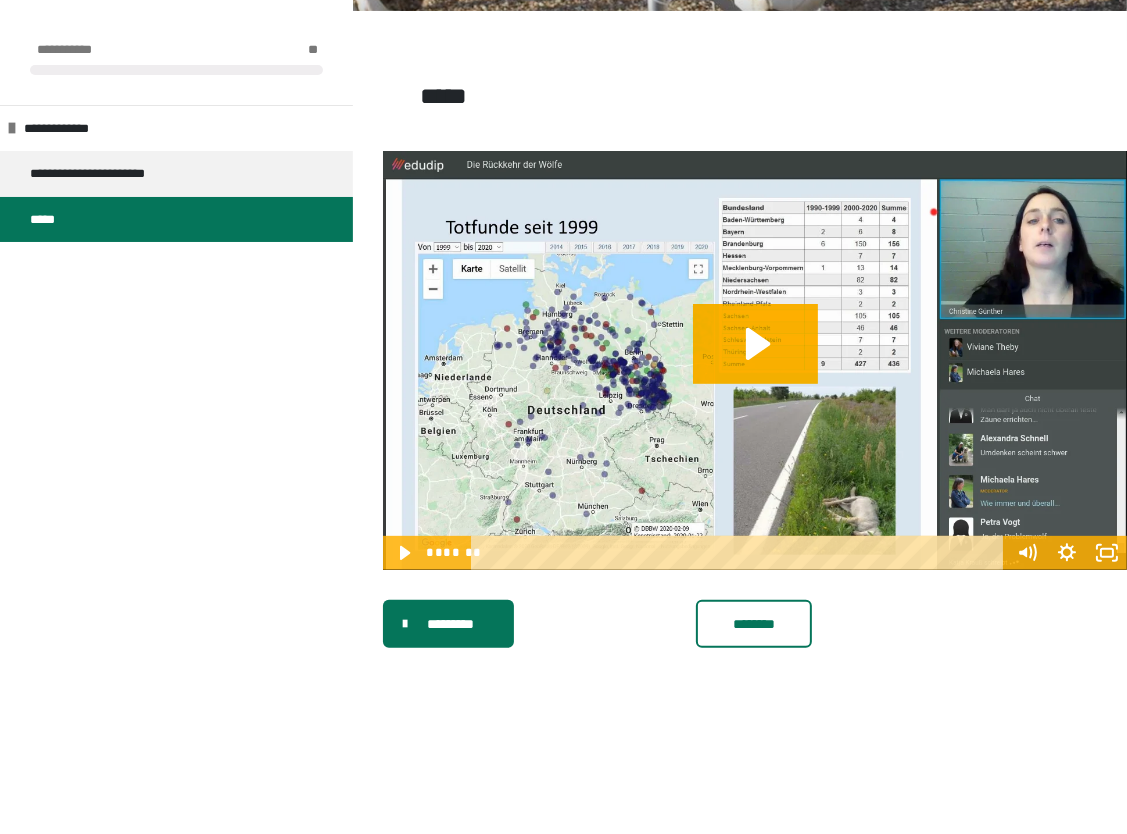 scroll, scrollTop: 0, scrollLeft: 0, axis: both 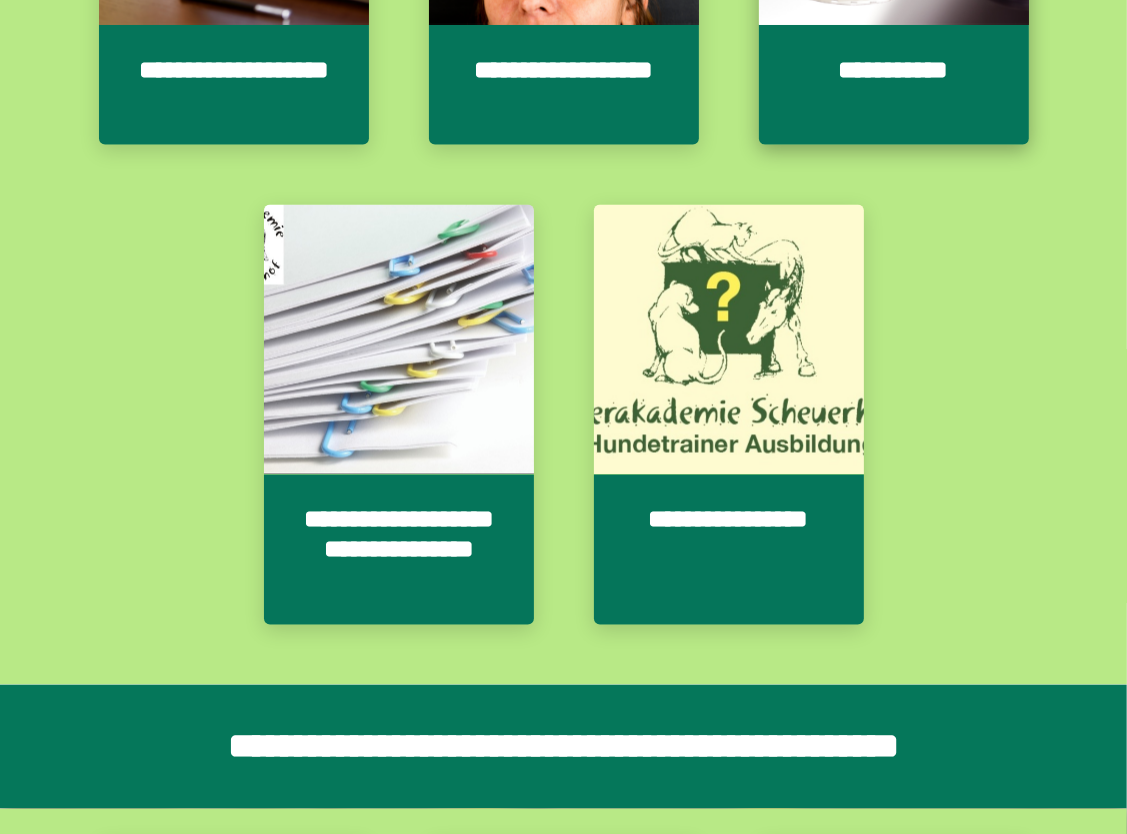 click on "**********" at bounding box center [894, 85] 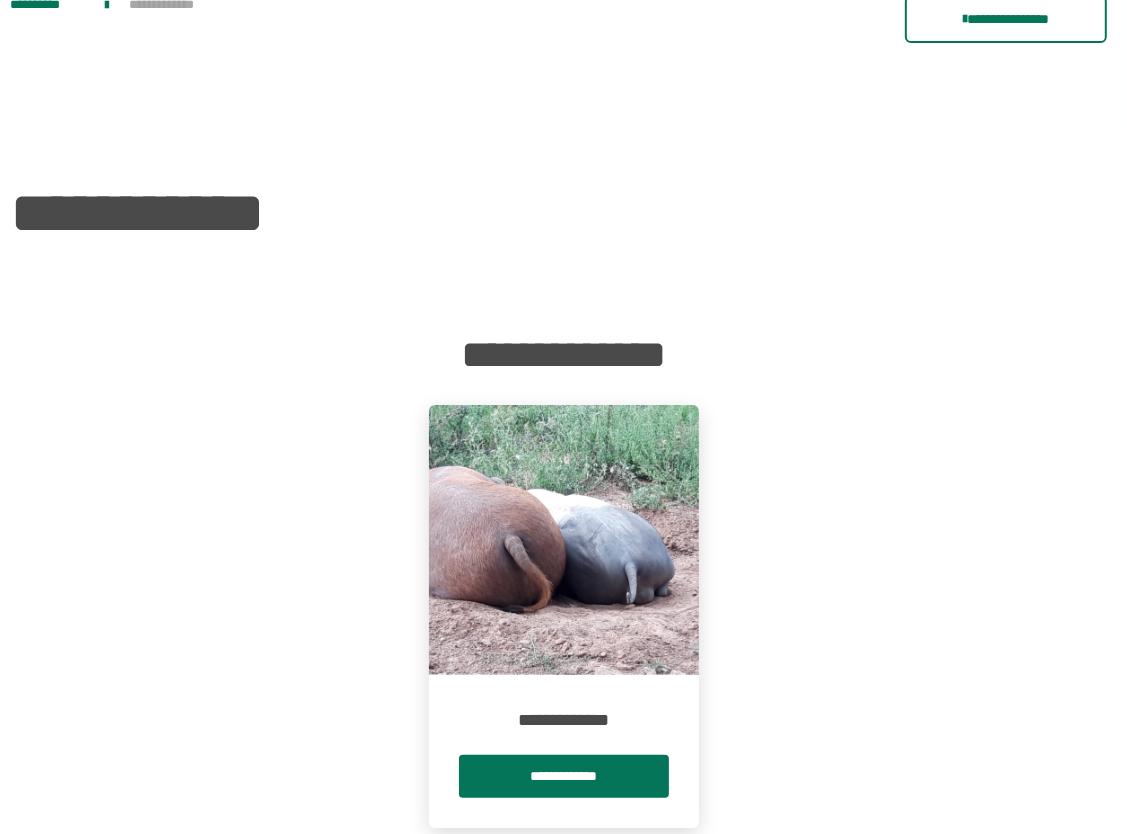 scroll, scrollTop: 169, scrollLeft: 0, axis: vertical 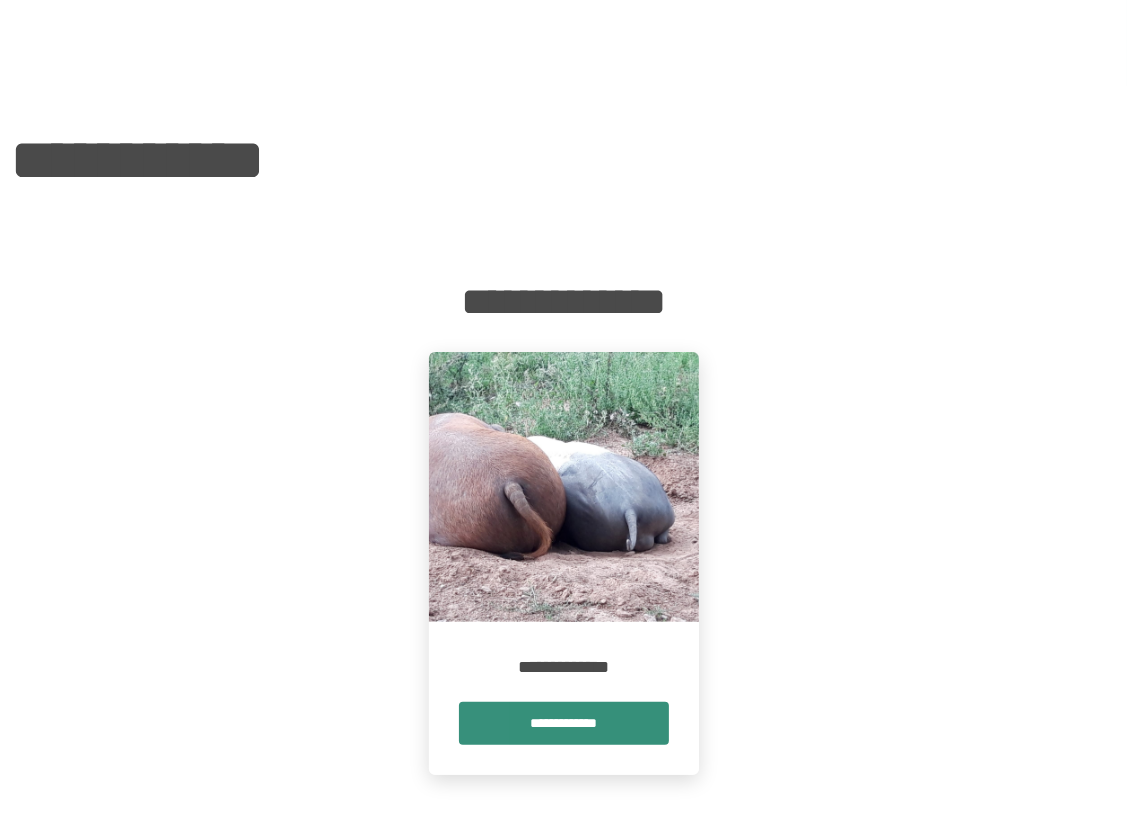 click on "**********" at bounding box center (564, 723) 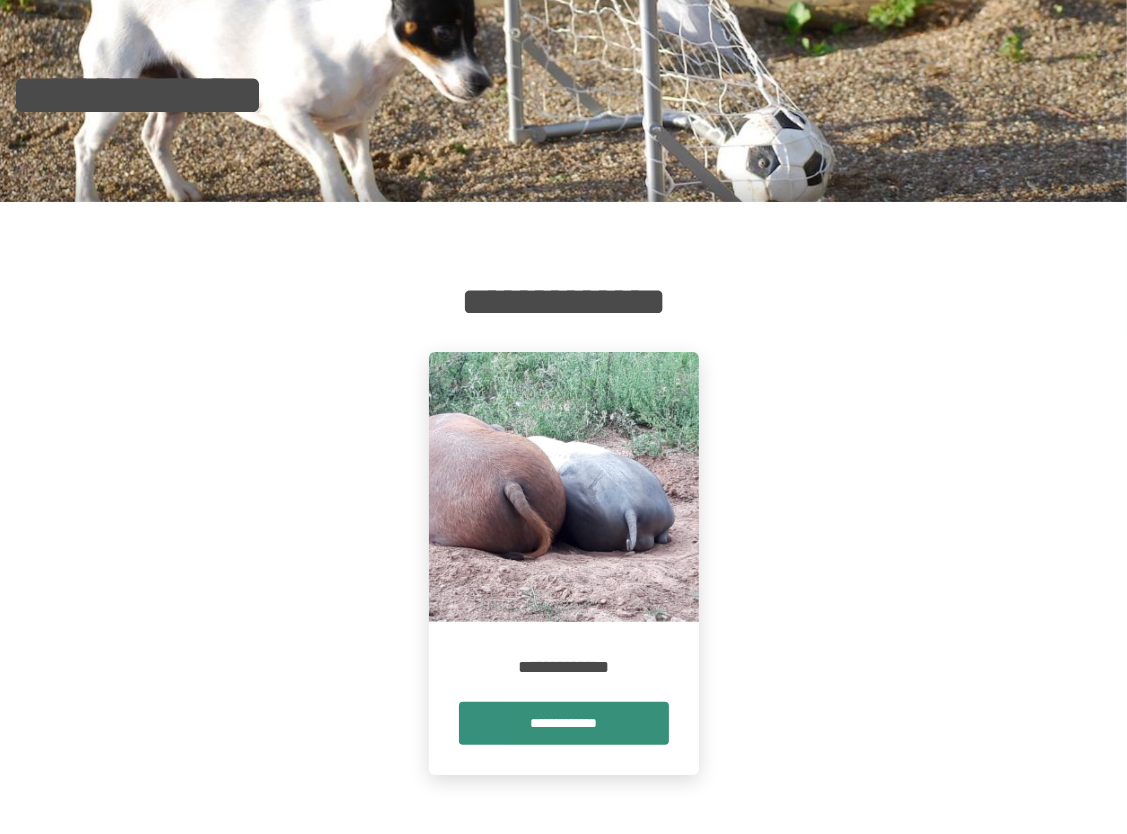 scroll, scrollTop: 0, scrollLeft: 0, axis: both 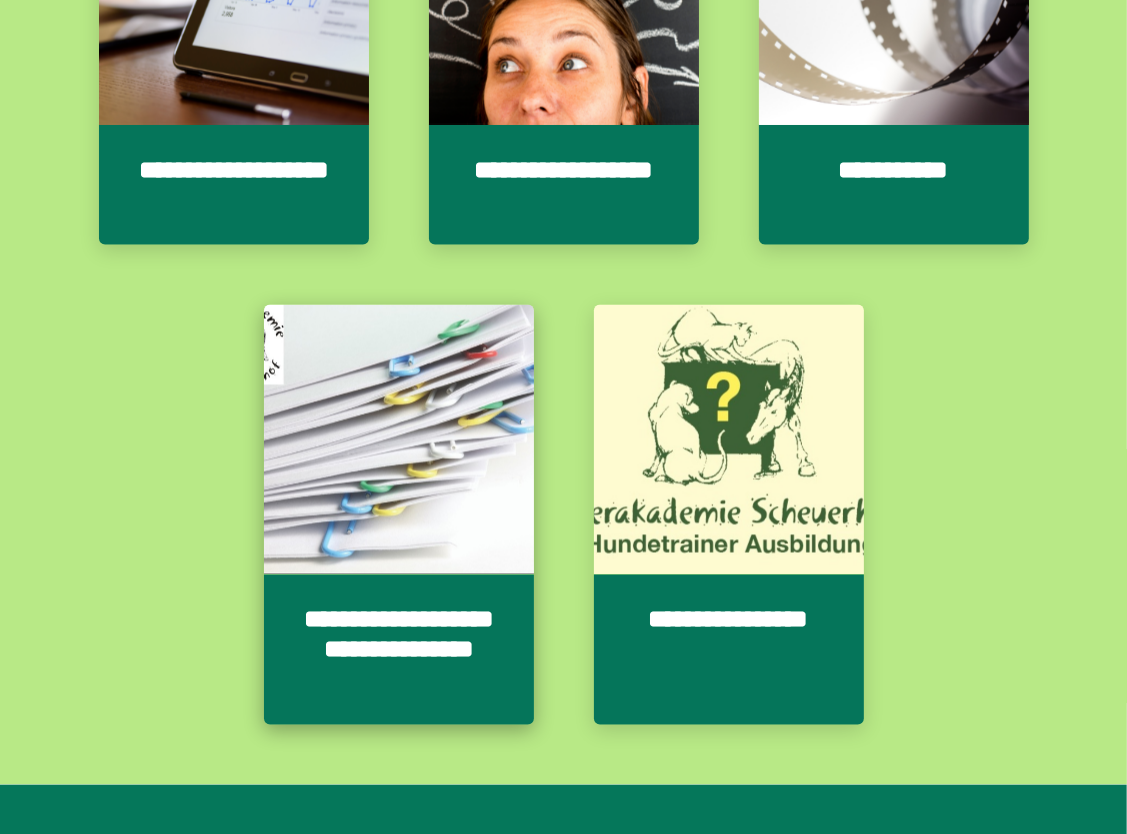 click on "**********" at bounding box center (399, 650) 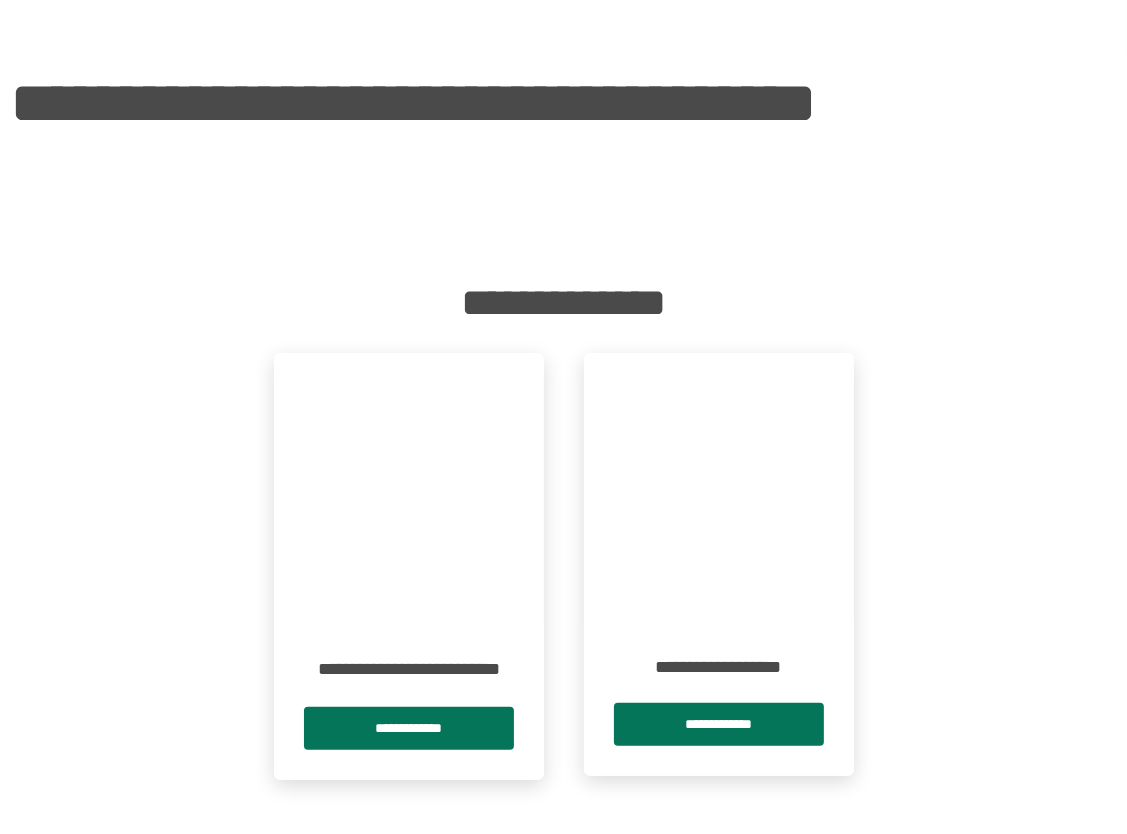 scroll, scrollTop: 203, scrollLeft: 0, axis: vertical 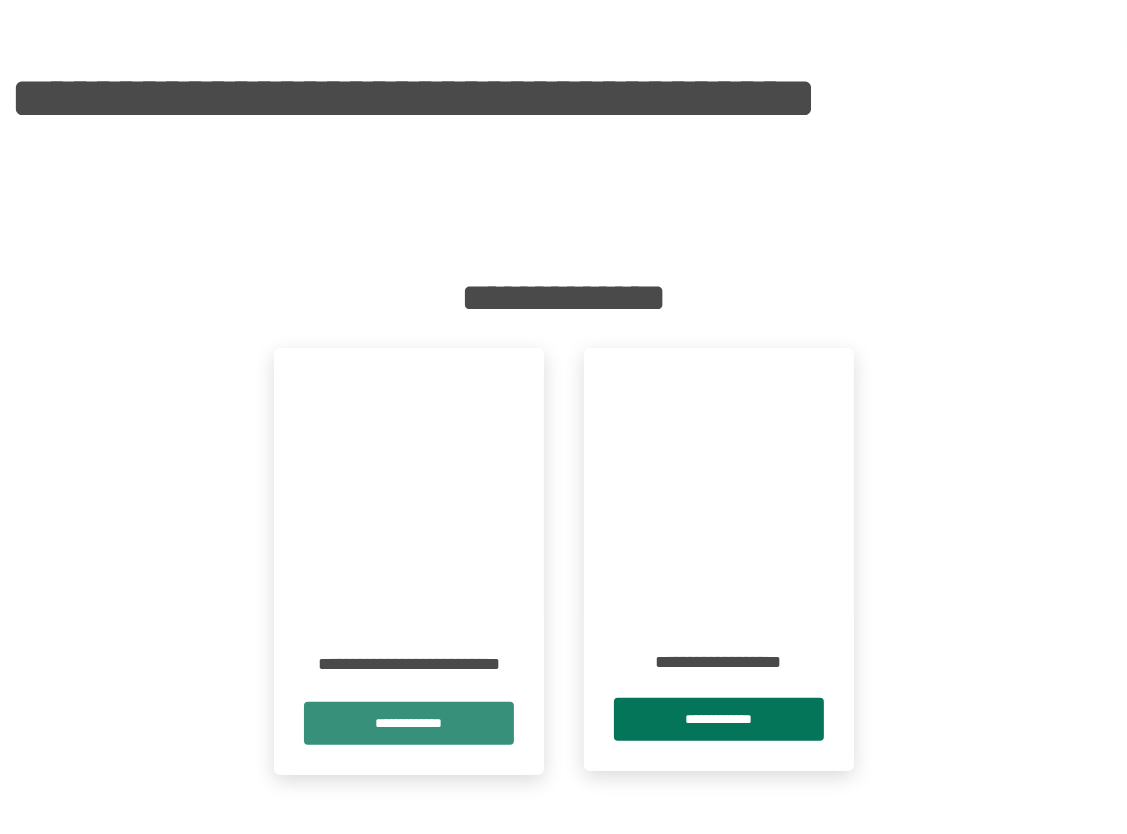 click on "**********" at bounding box center (409, 723) 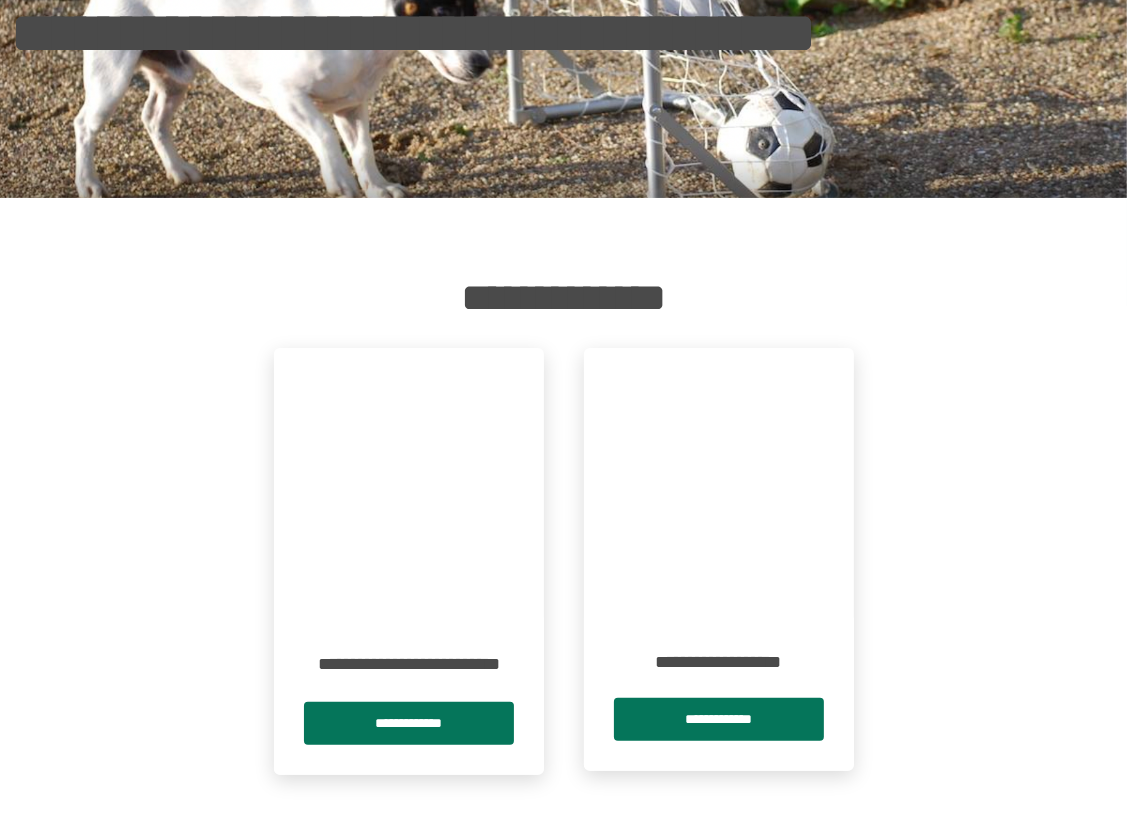 scroll, scrollTop: 0, scrollLeft: 0, axis: both 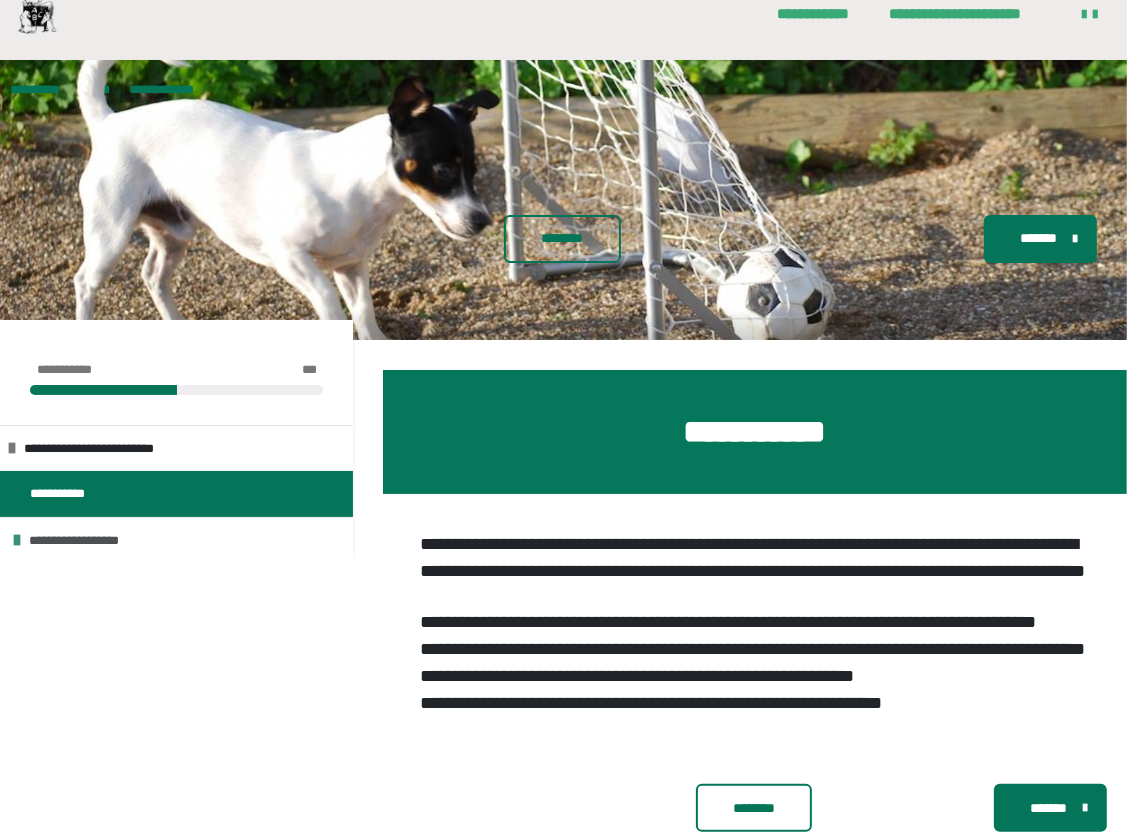 click on "**********" at bounding box center (95, 541) 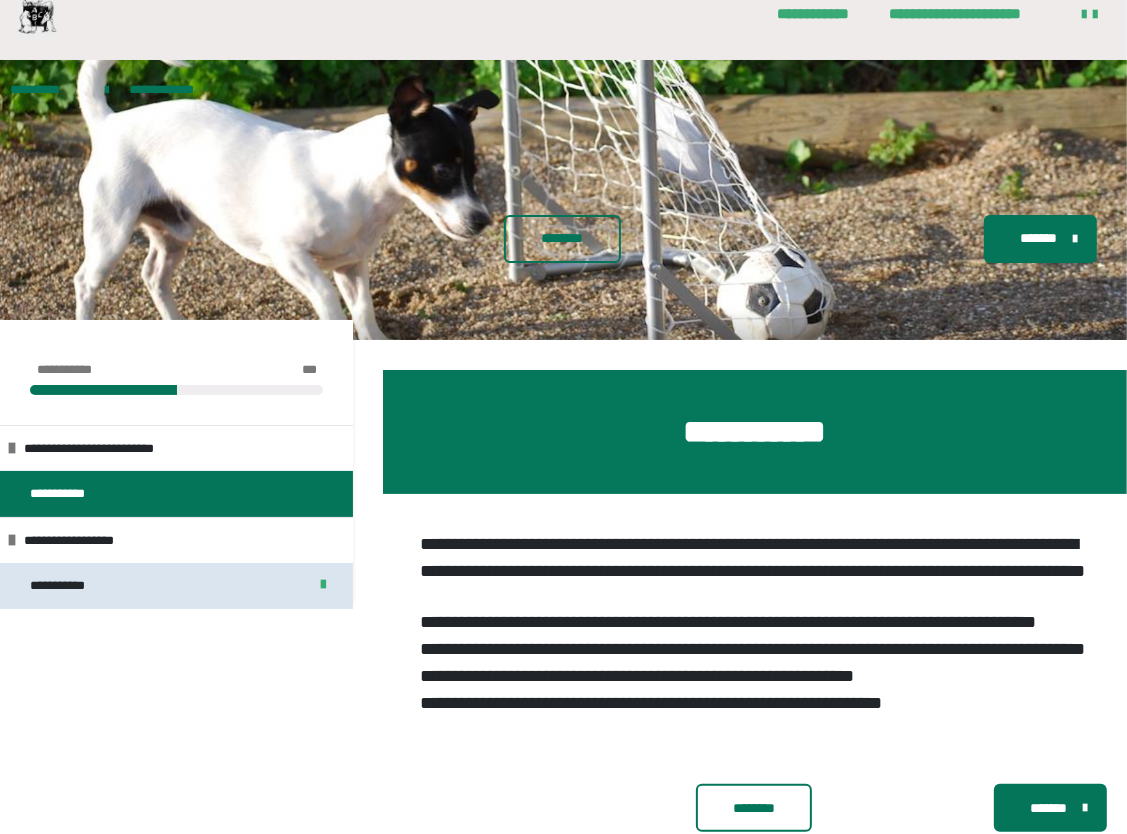 click on "**********" at bounding box center [70, 586] 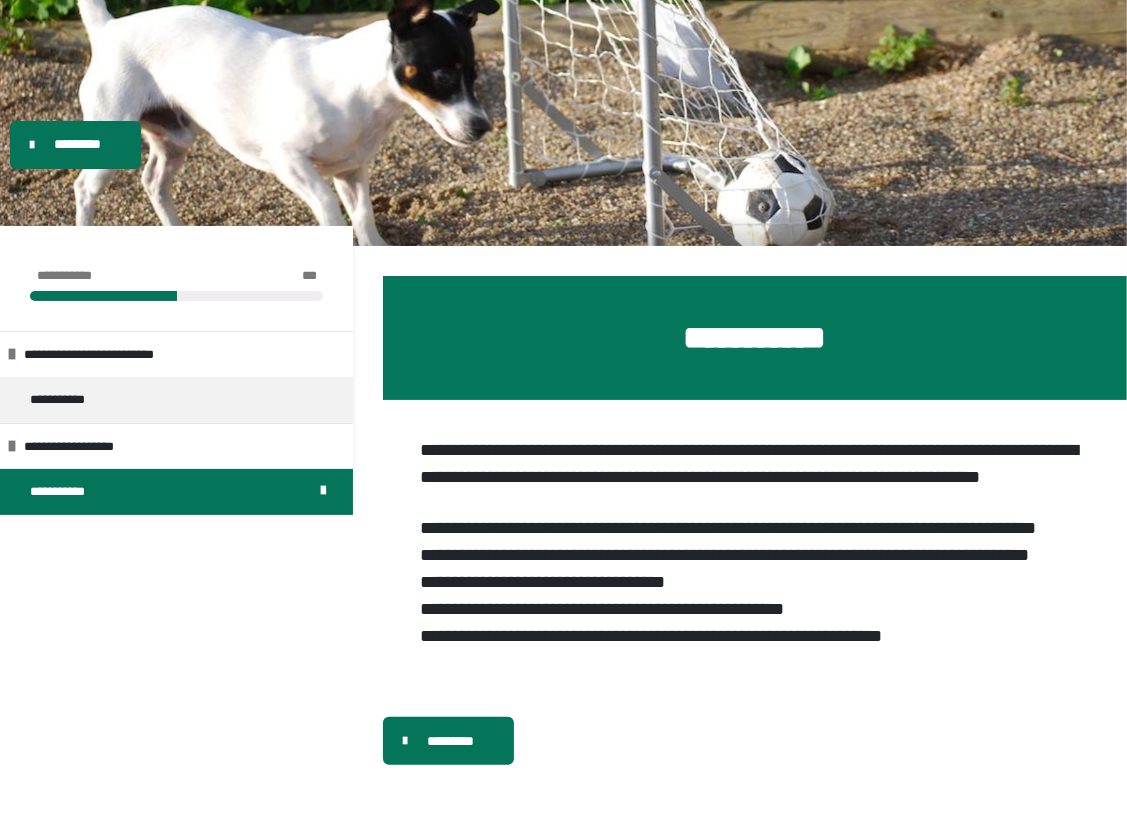 scroll, scrollTop: 331, scrollLeft: 0, axis: vertical 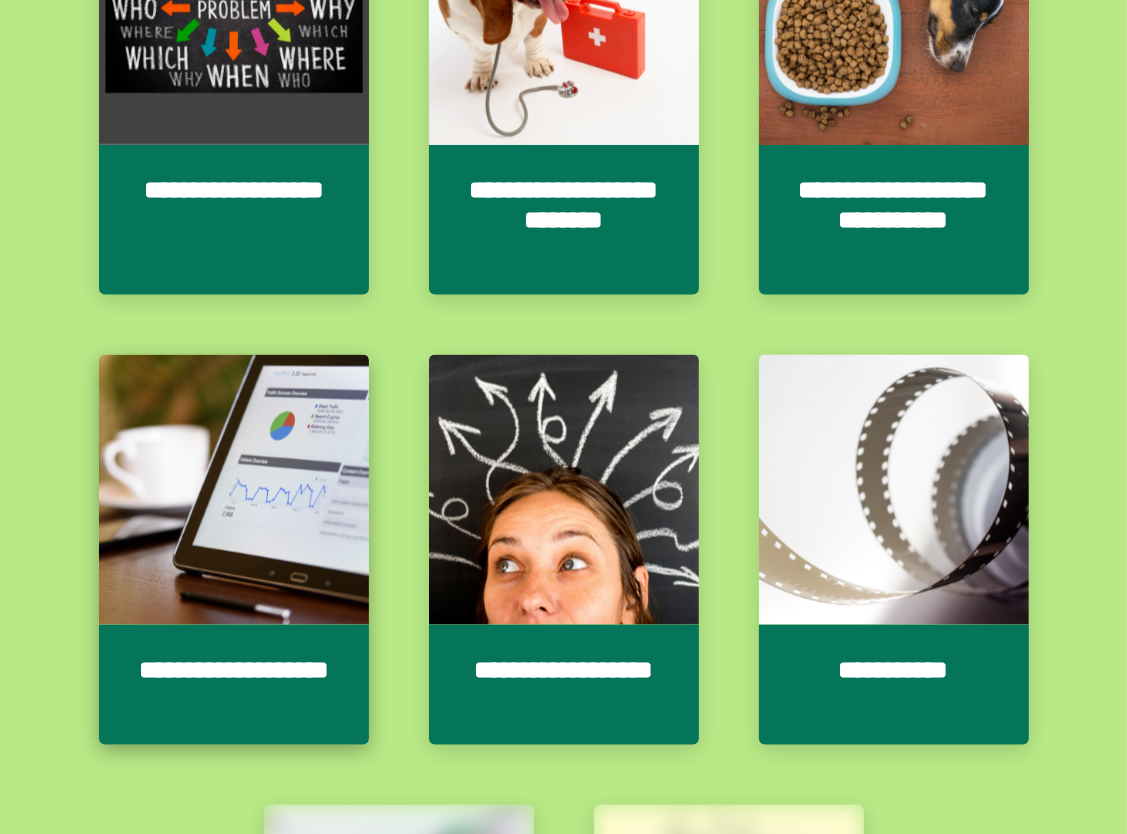 click on "**********" at bounding box center [234, 685] 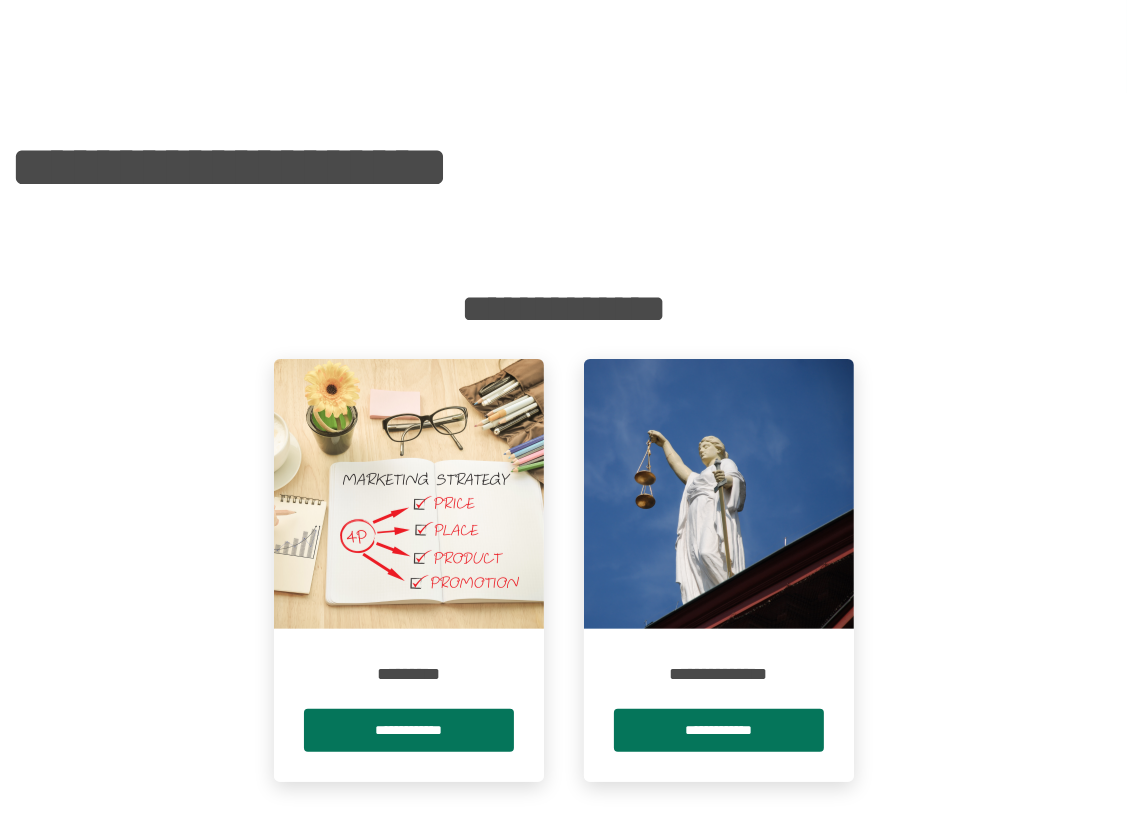 scroll, scrollTop: 169, scrollLeft: 0, axis: vertical 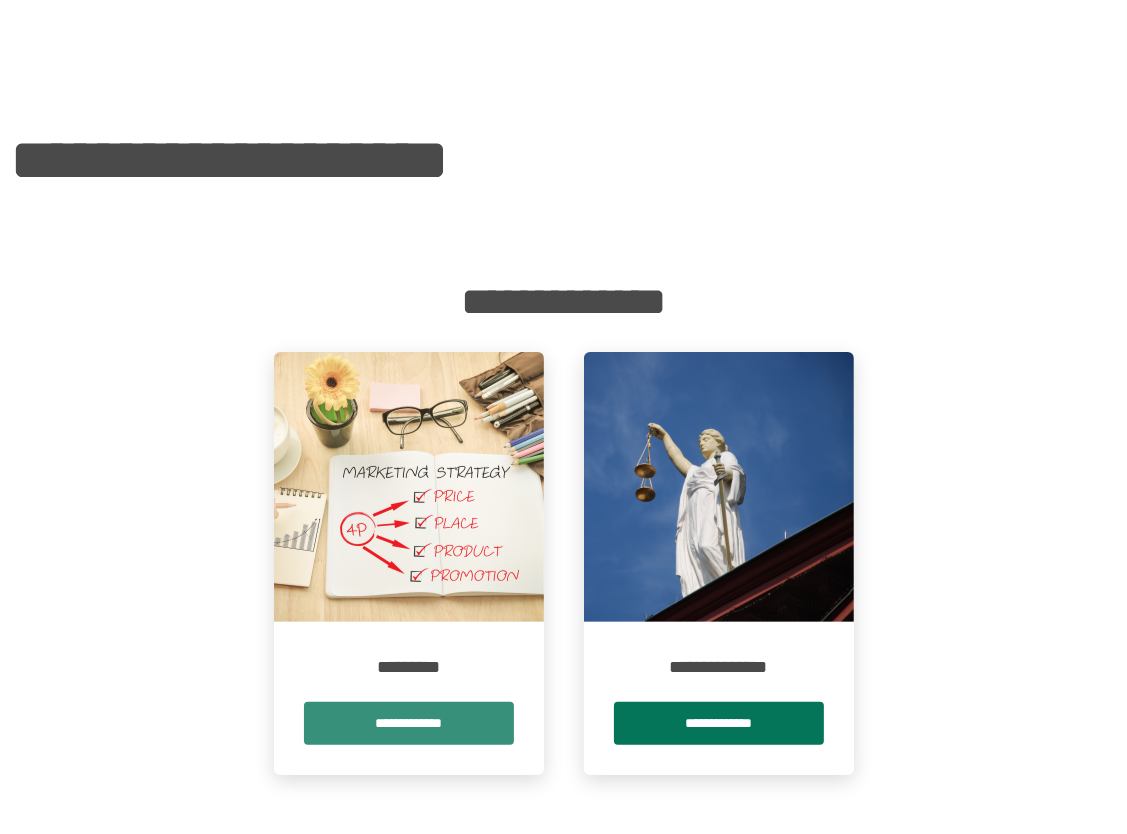 click on "**********" at bounding box center (409, 723) 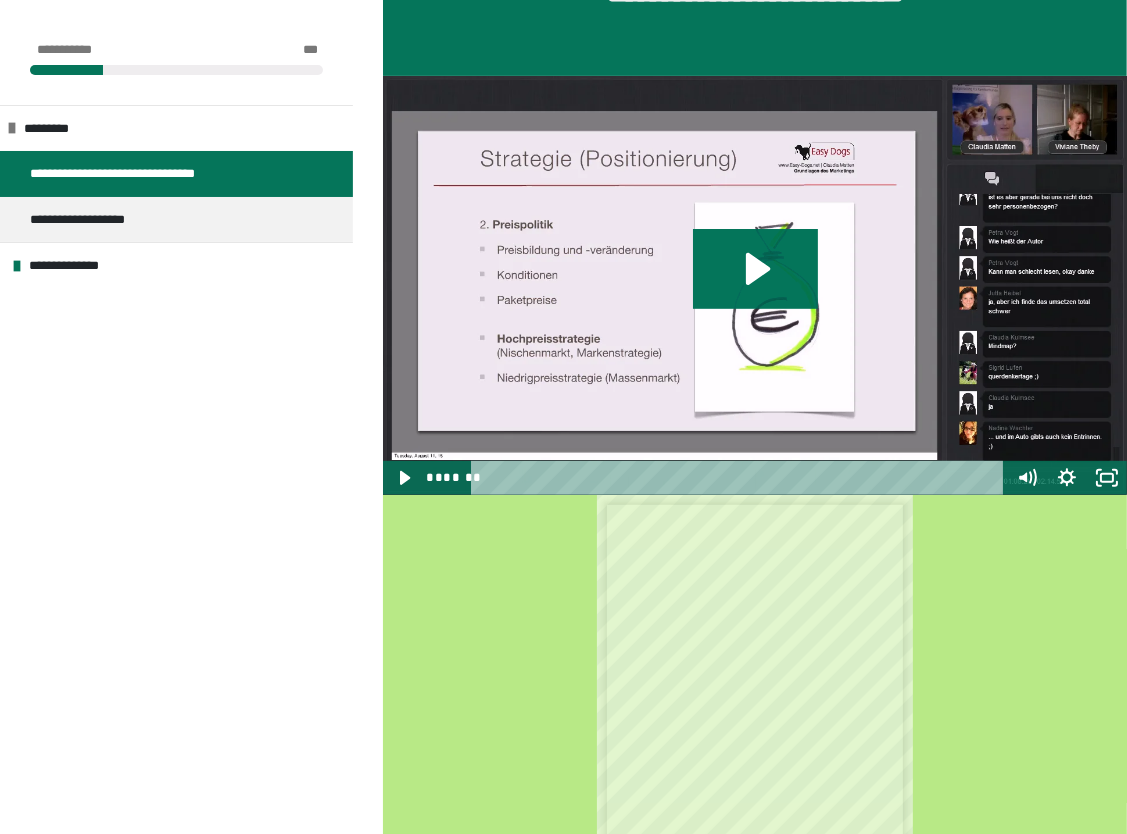 scroll, scrollTop: 766, scrollLeft: 0, axis: vertical 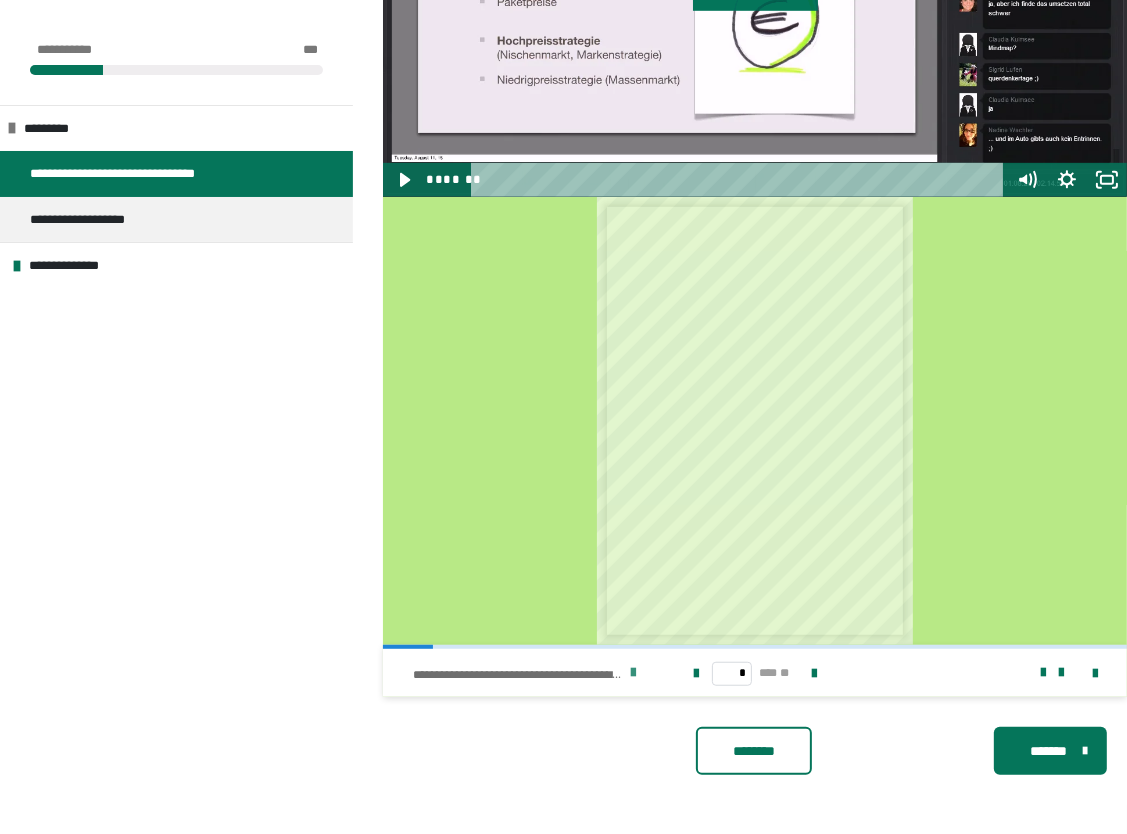click at bounding box center [633, 673] 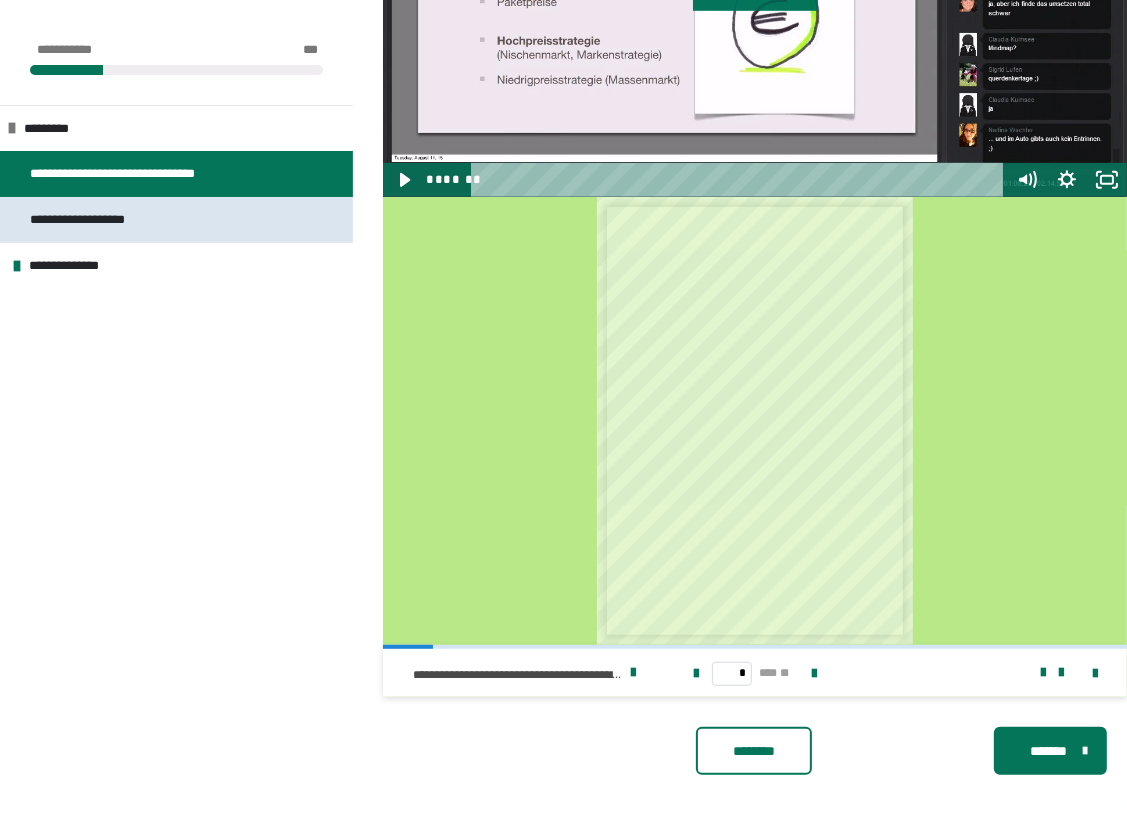 click on "**********" at bounding box center [96, 220] 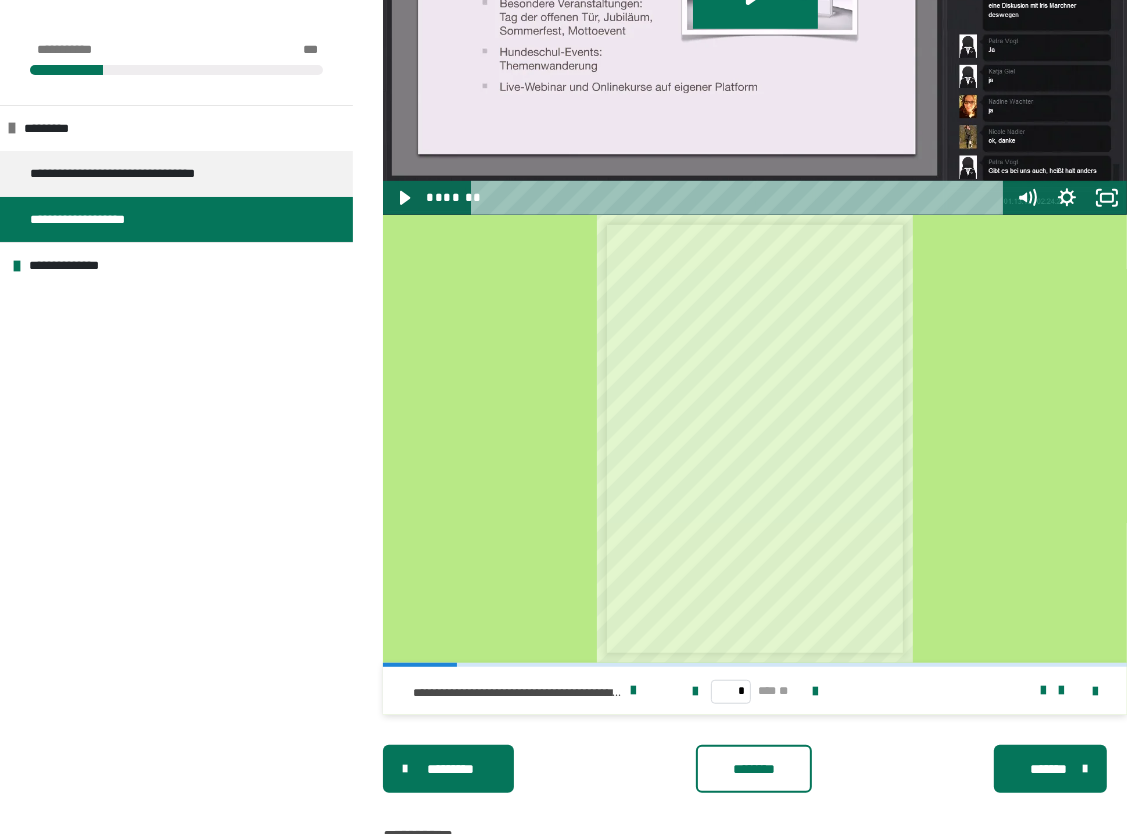 scroll, scrollTop: 760, scrollLeft: 0, axis: vertical 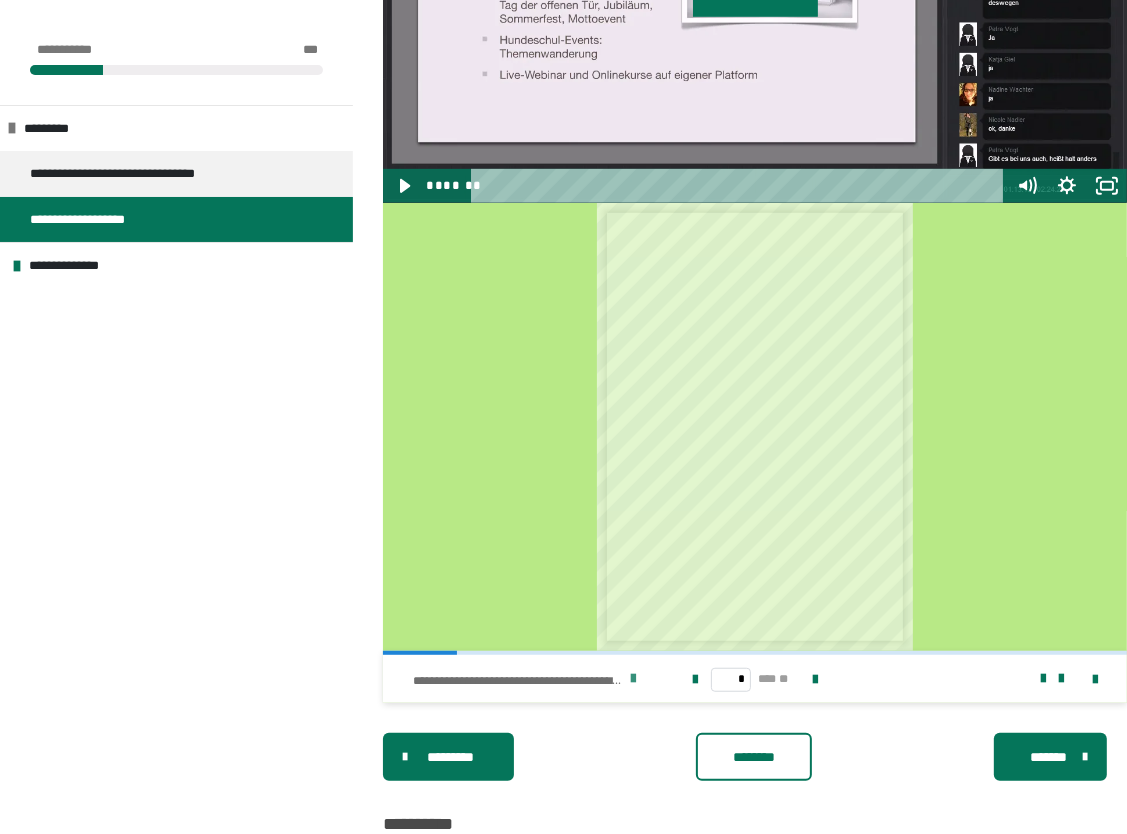 click at bounding box center [633, 679] 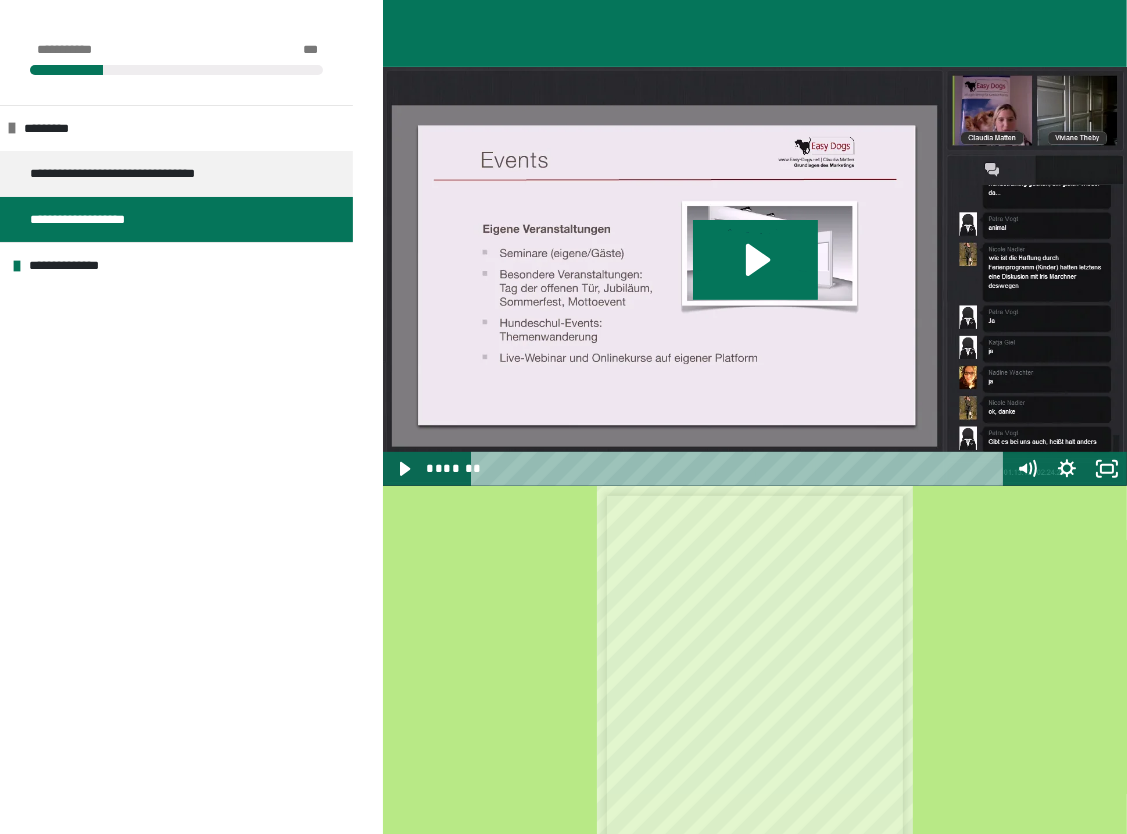 scroll, scrollTop: 460, scrollLeft: 0, axis: vertical 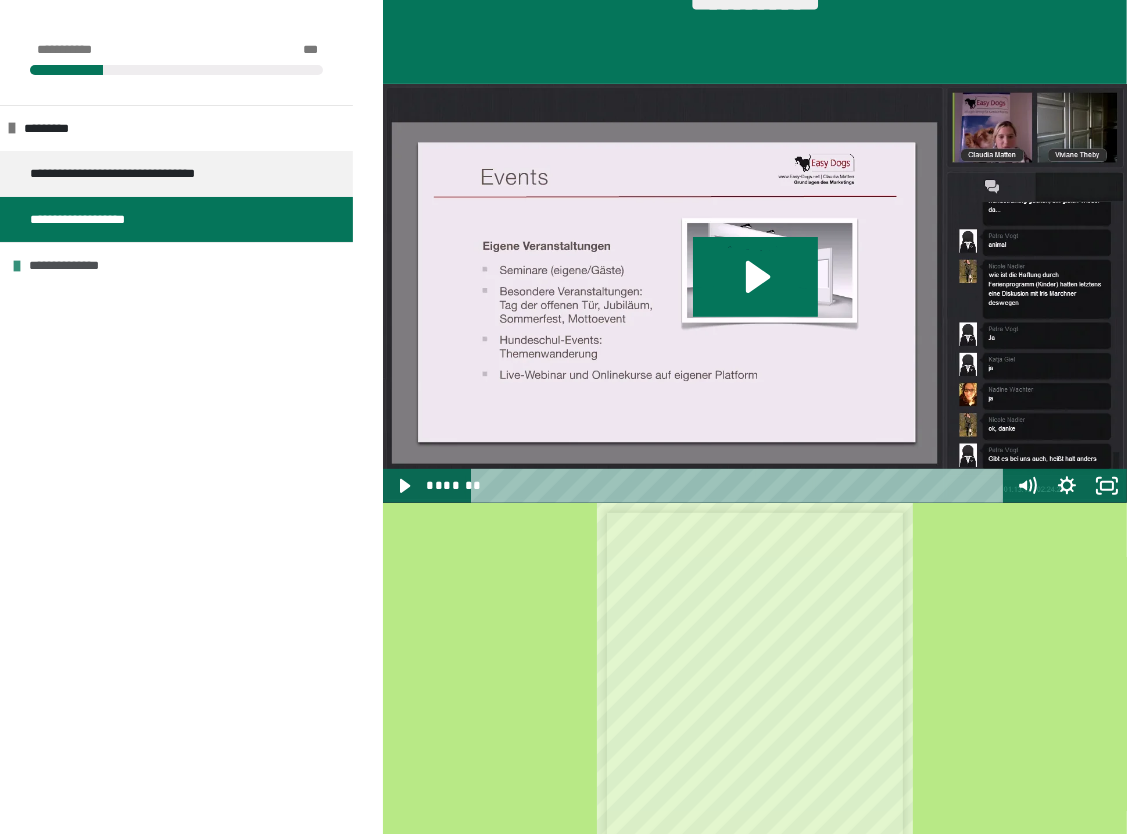 click on "**********" at bounding box center (83, 266) 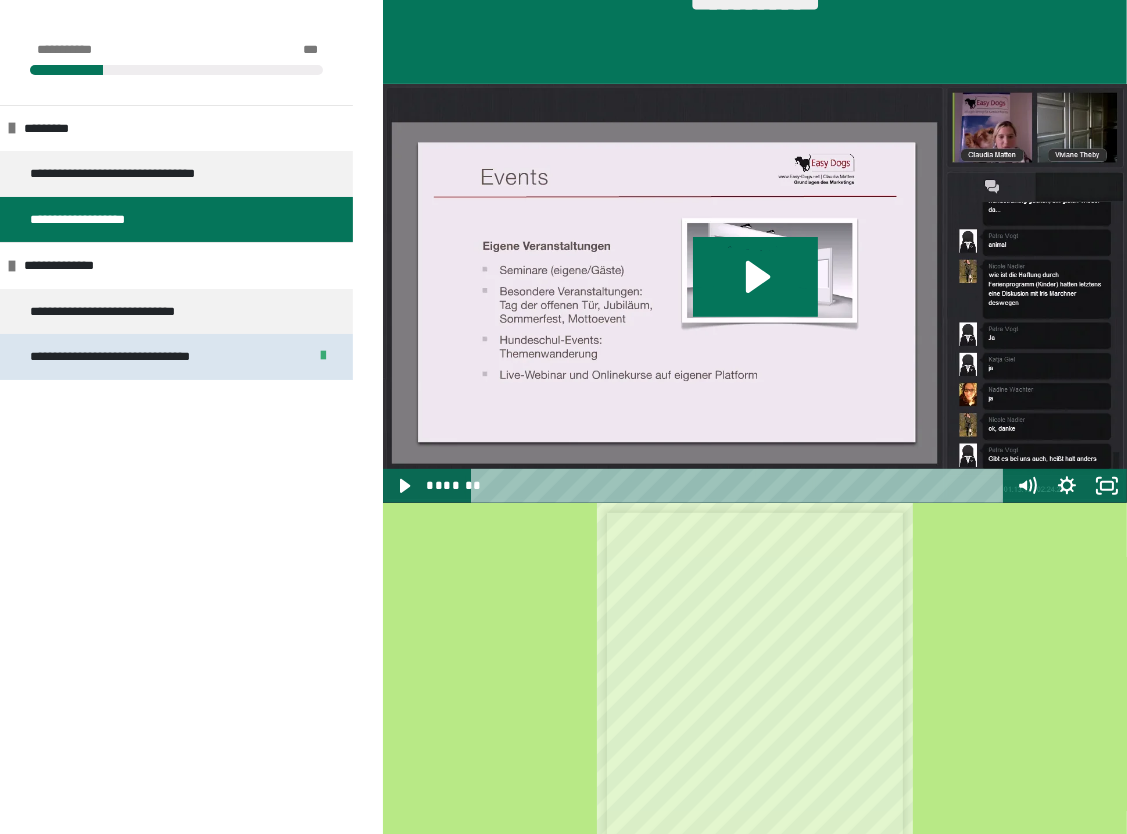 click on "**********" at bounding box center (145, 357) 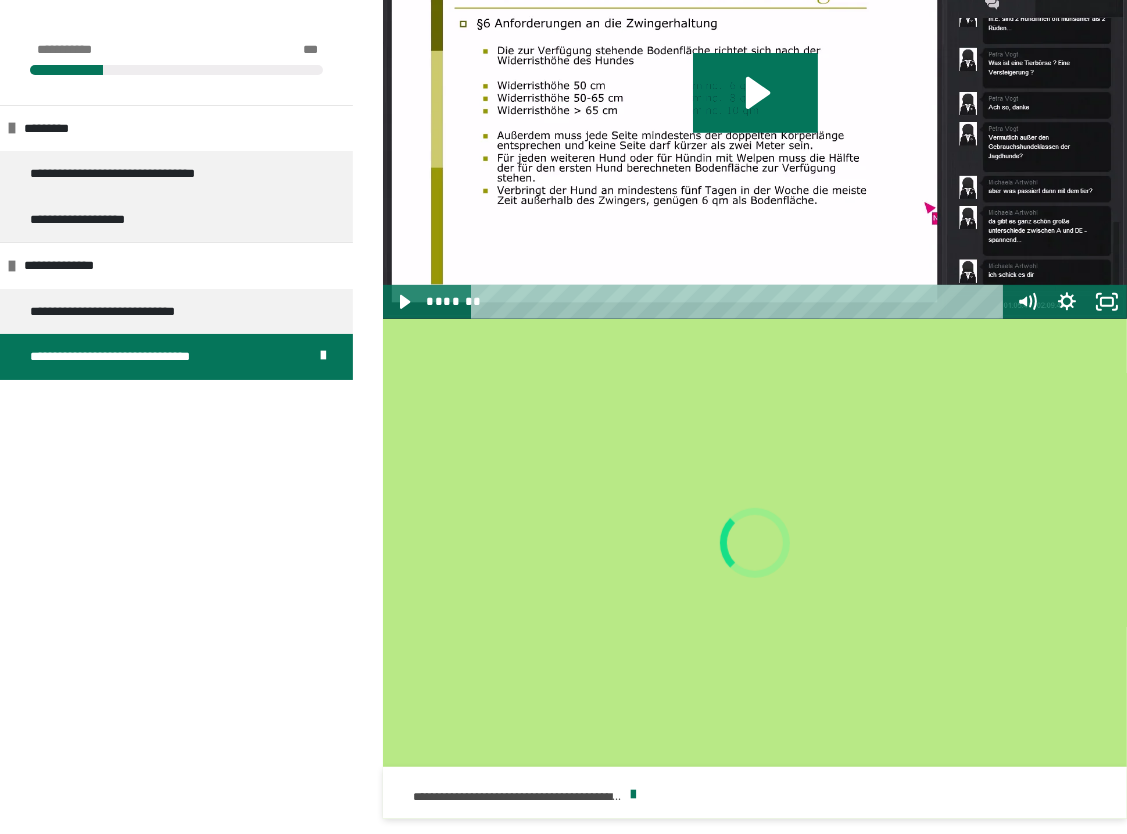 scroll, scrollTop: 660, scrollLeft: 0, axis: vertical 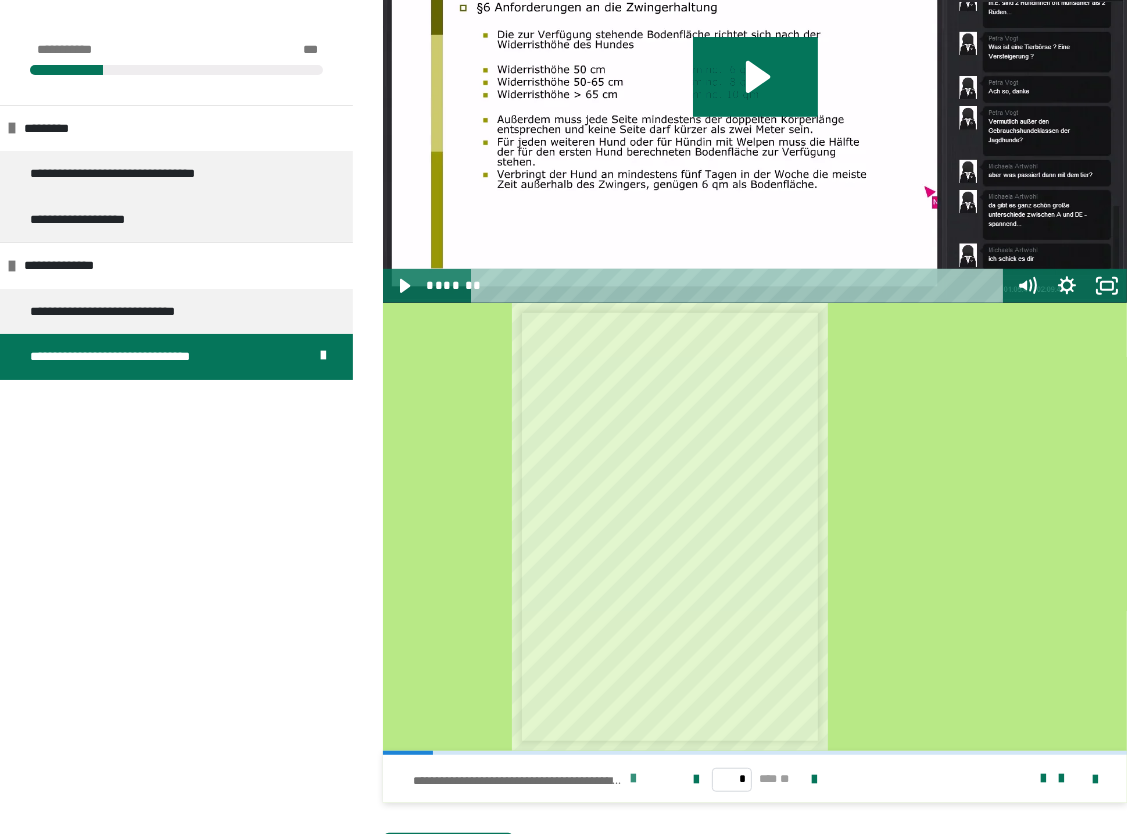 click at bounding box center (633, 779) 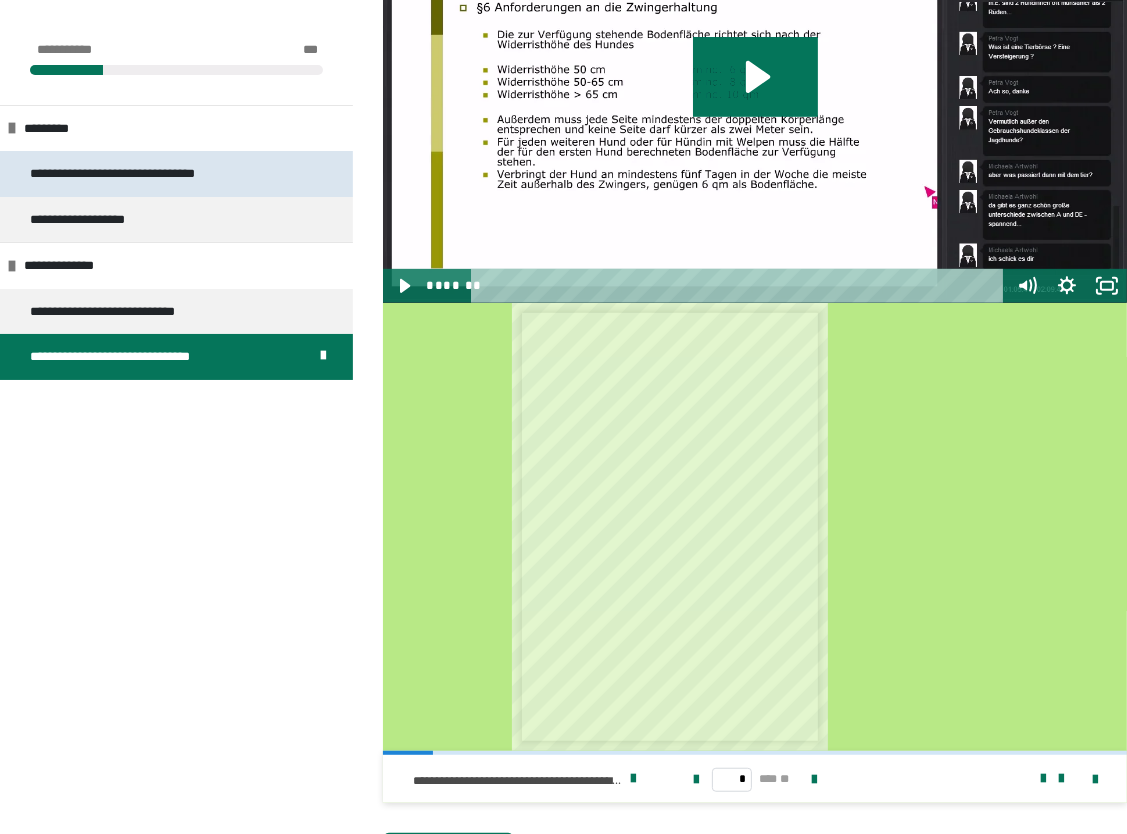 click on "**********" at bounding box center (146, 174) 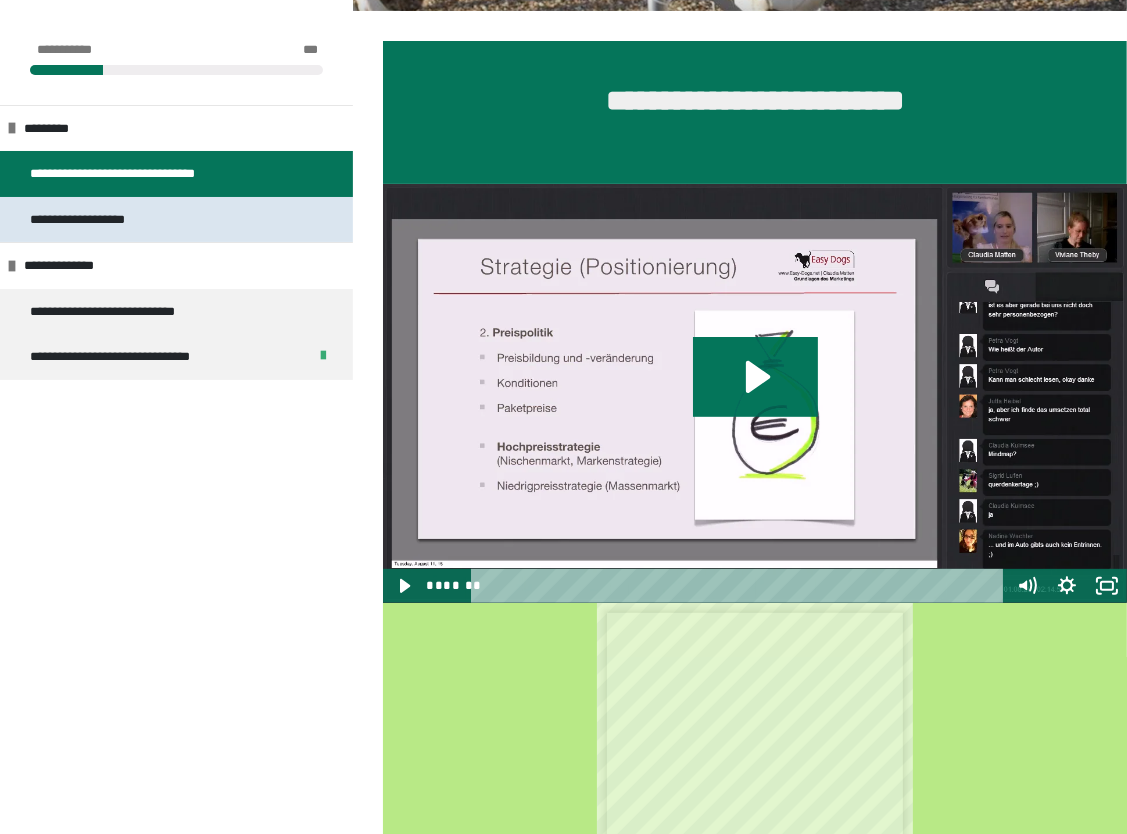 click on "**********" at bounding box center (96, 220) 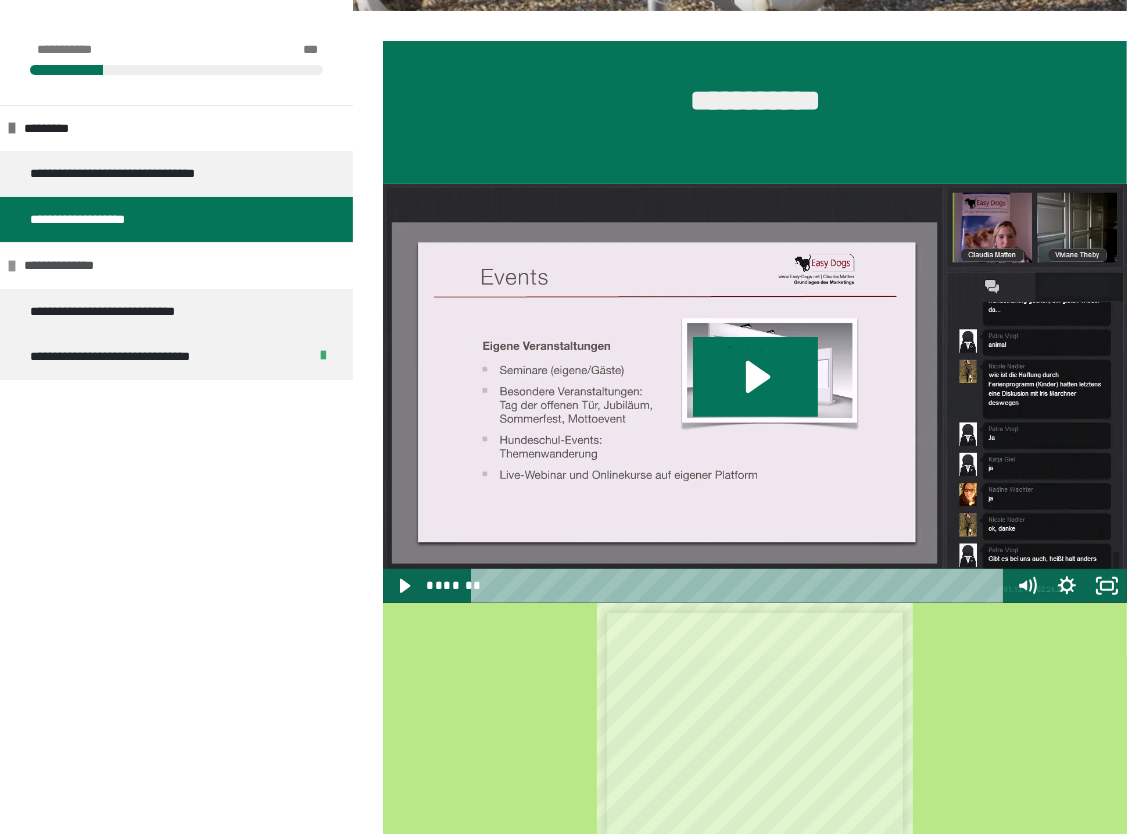 click on "**********" at bounding box center (78, 266) 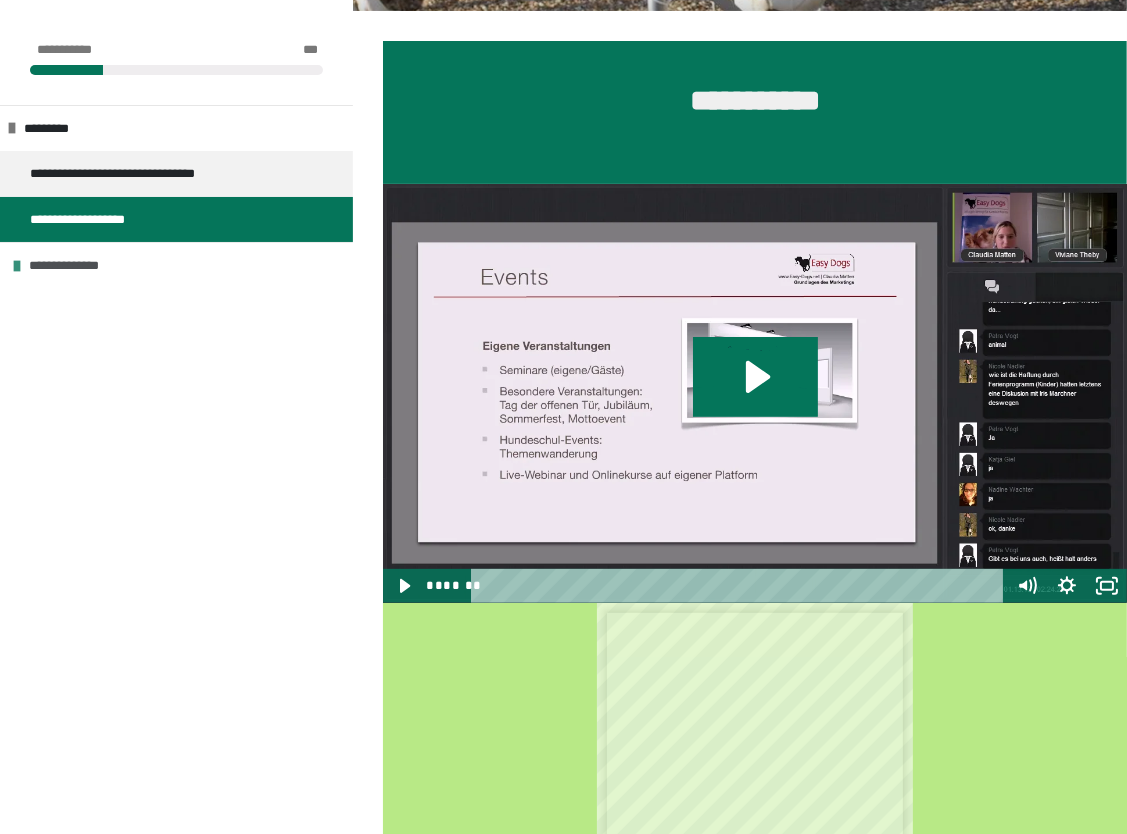 click on "**********" at bounding box center (83, 266) 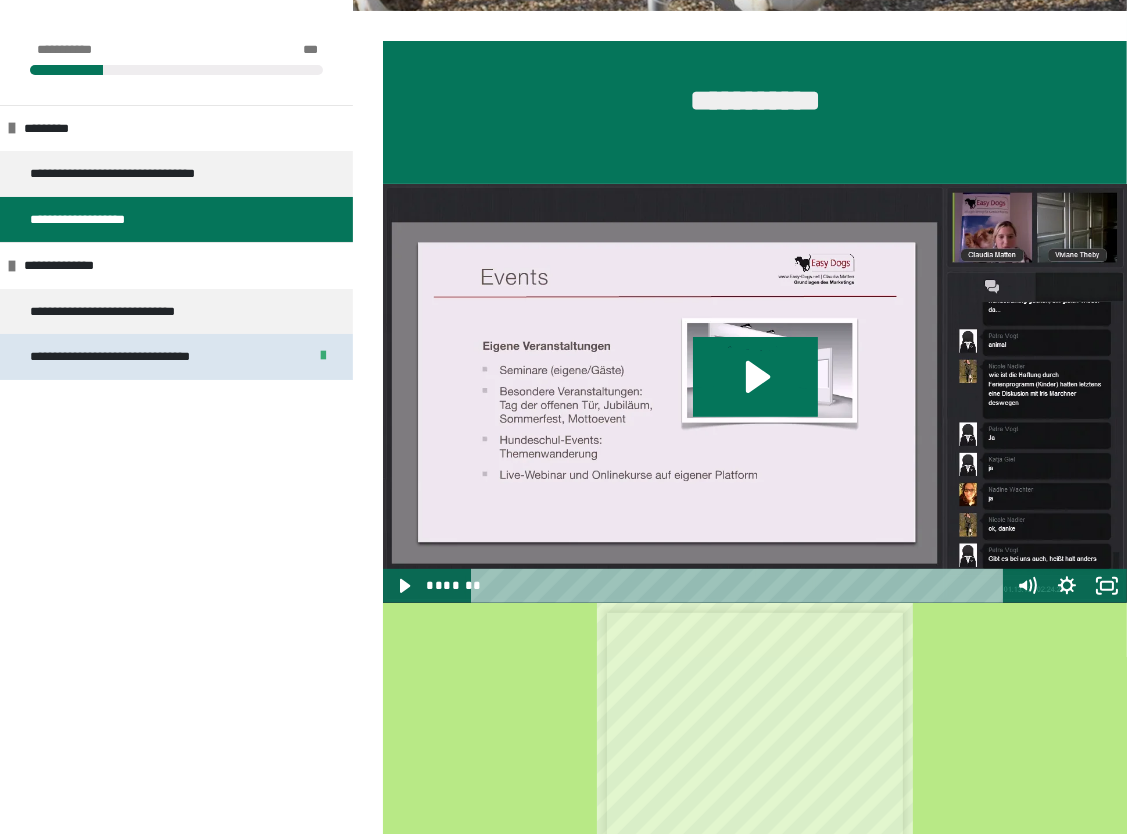 click on "**********" at bounding box center (145, 357) 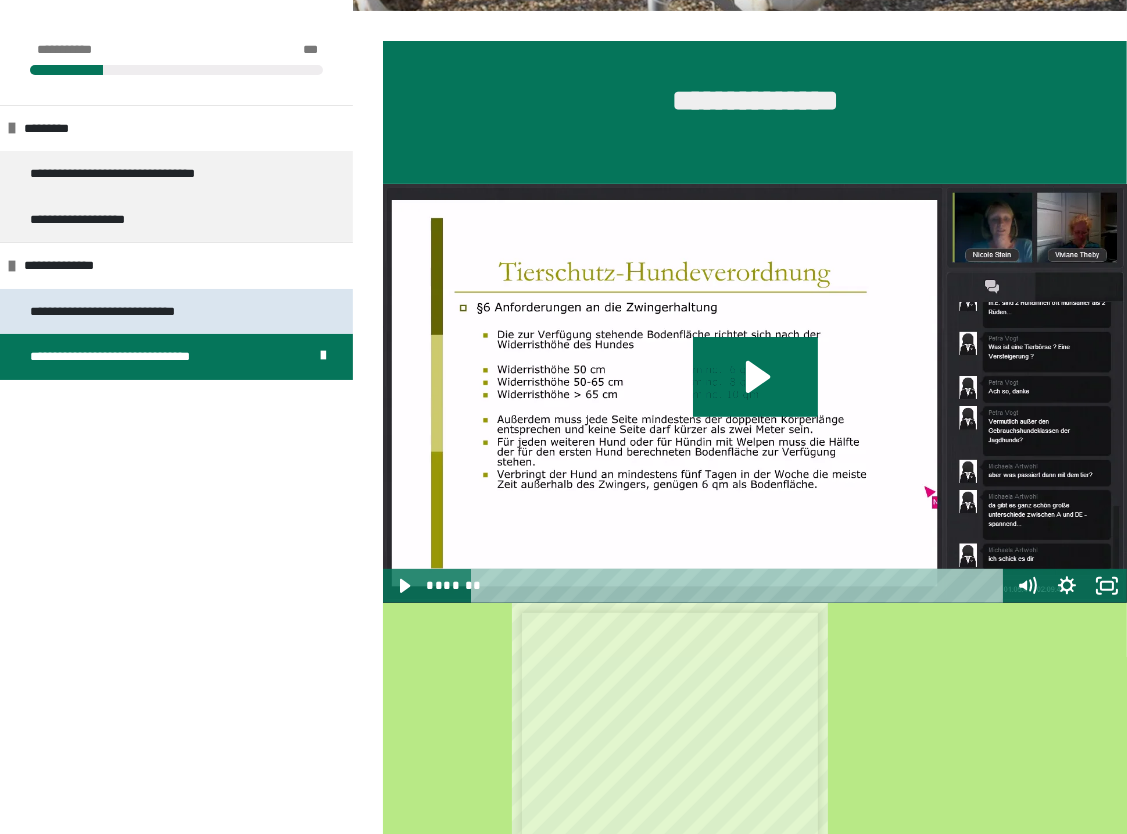 click on "**********" at bounding box center [142, 312] 